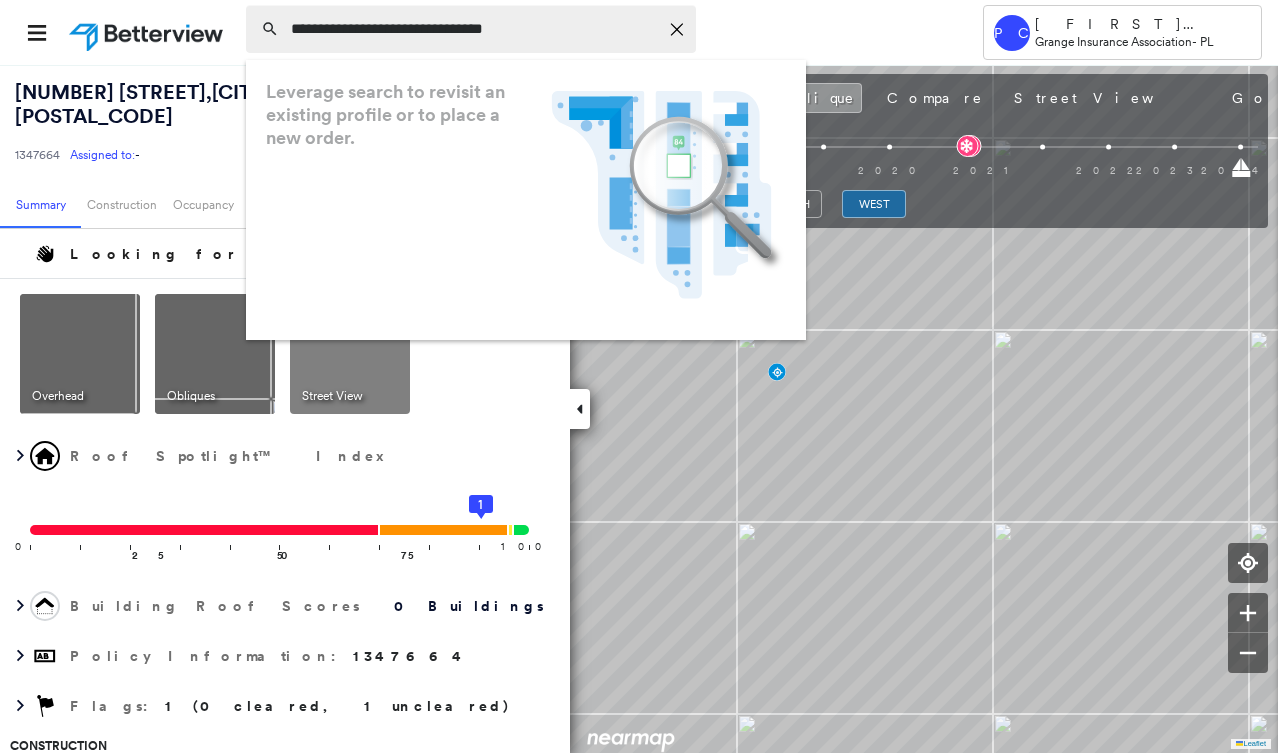 scroll, scrollTop: 0, scrollLeft: 0, axis: both 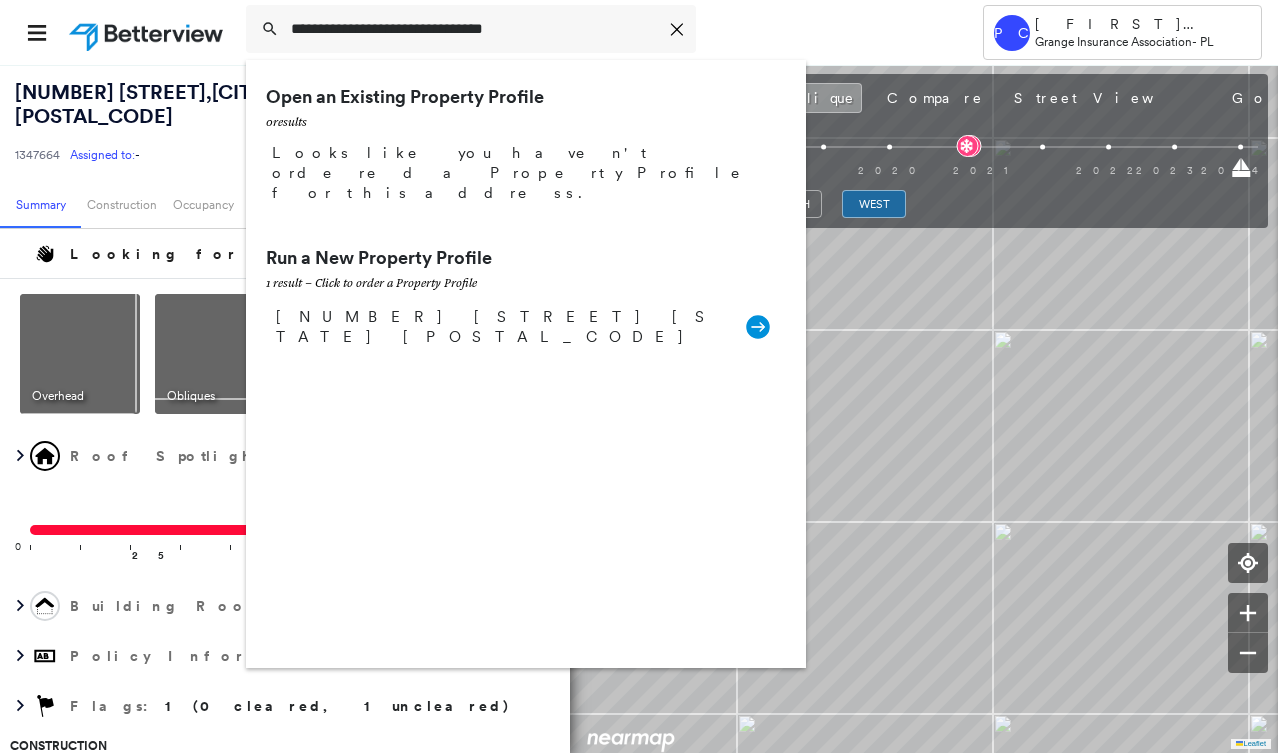 type on "**********" 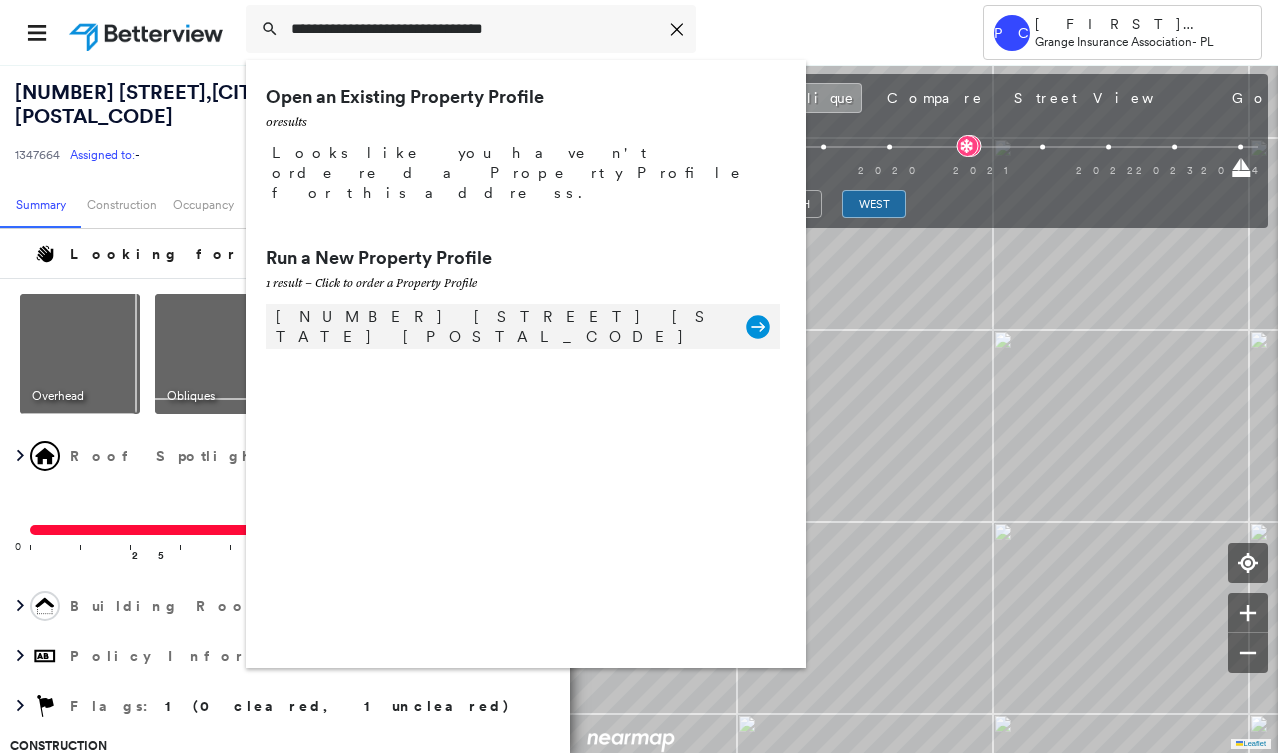 click on "[NUMBER] [STREET] [STATE] [POSTAL_CODE]" at bounding box center (501, 327) 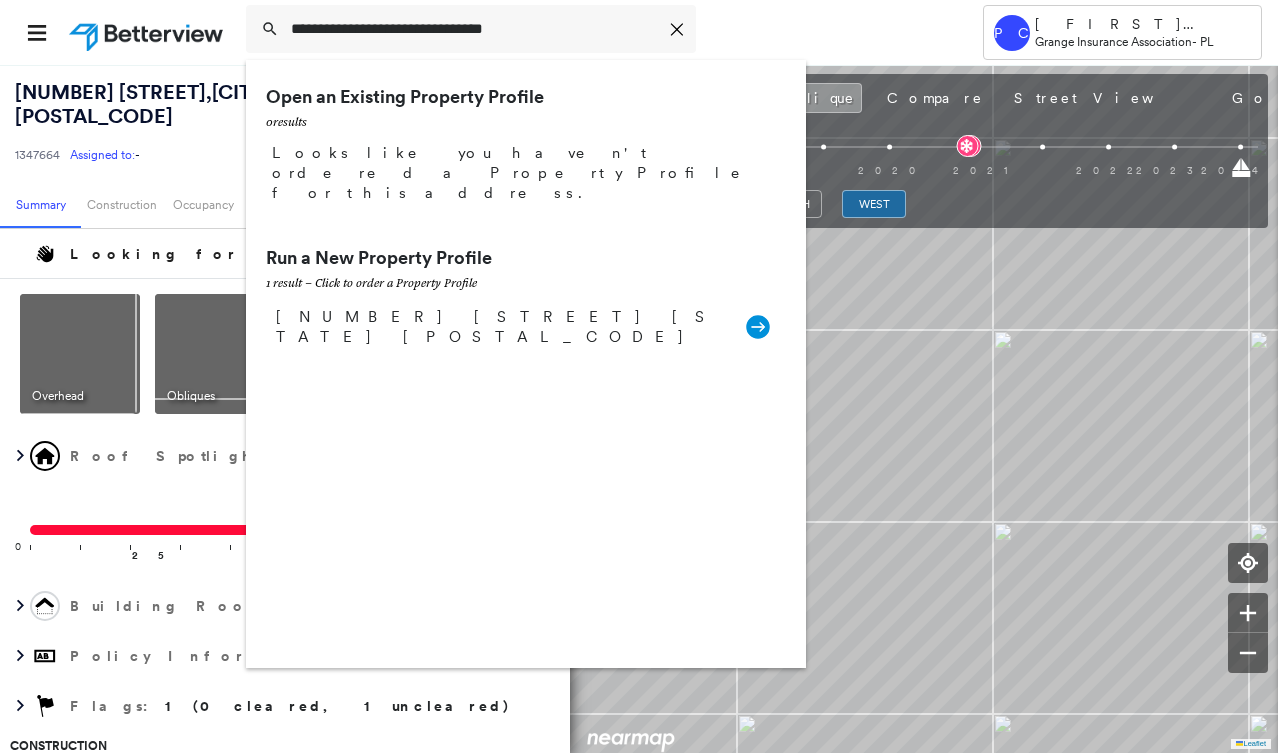 type 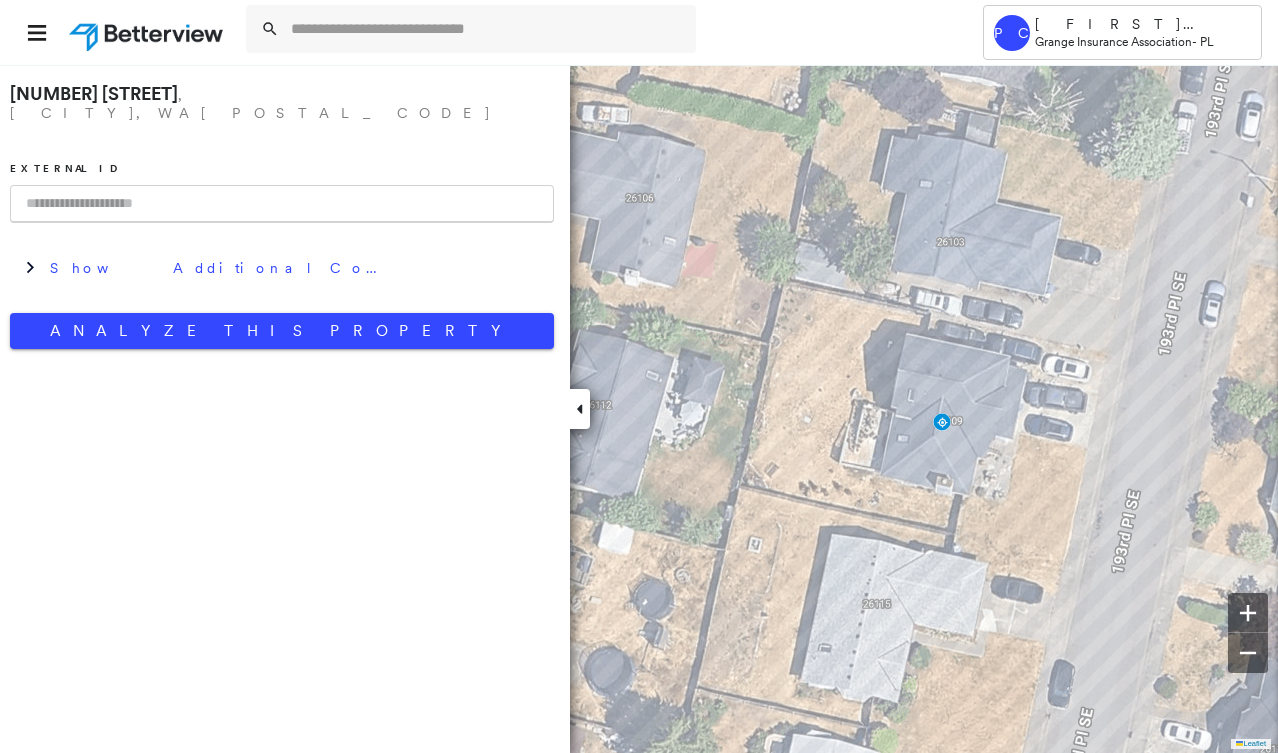 click at bounding box center [282, 204] 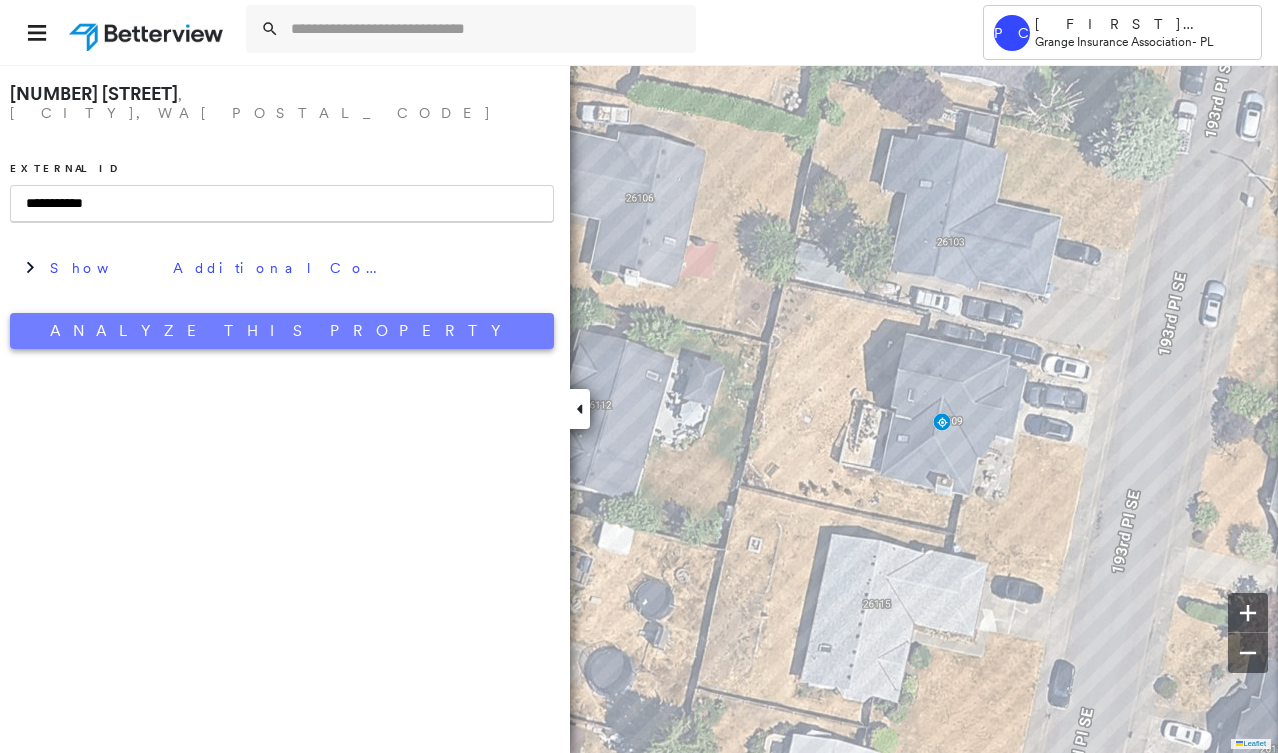 type on "**********" 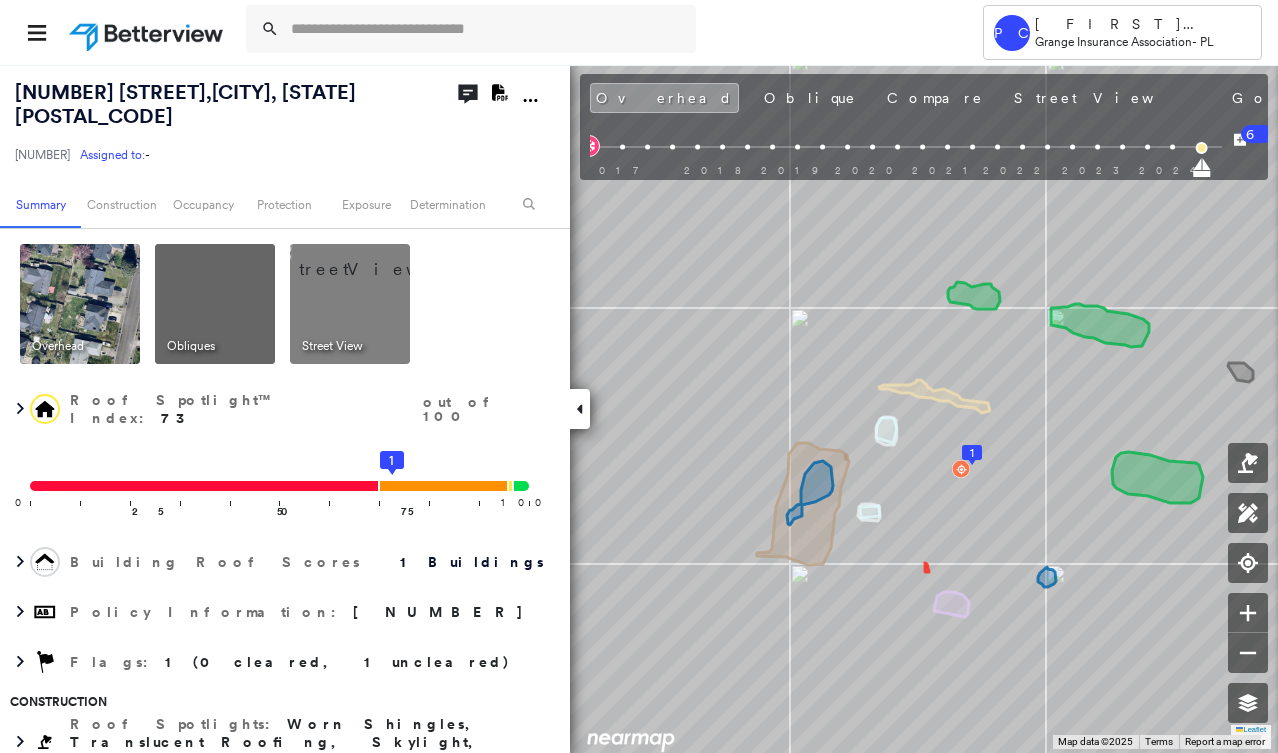 click on "Download PDF Report" 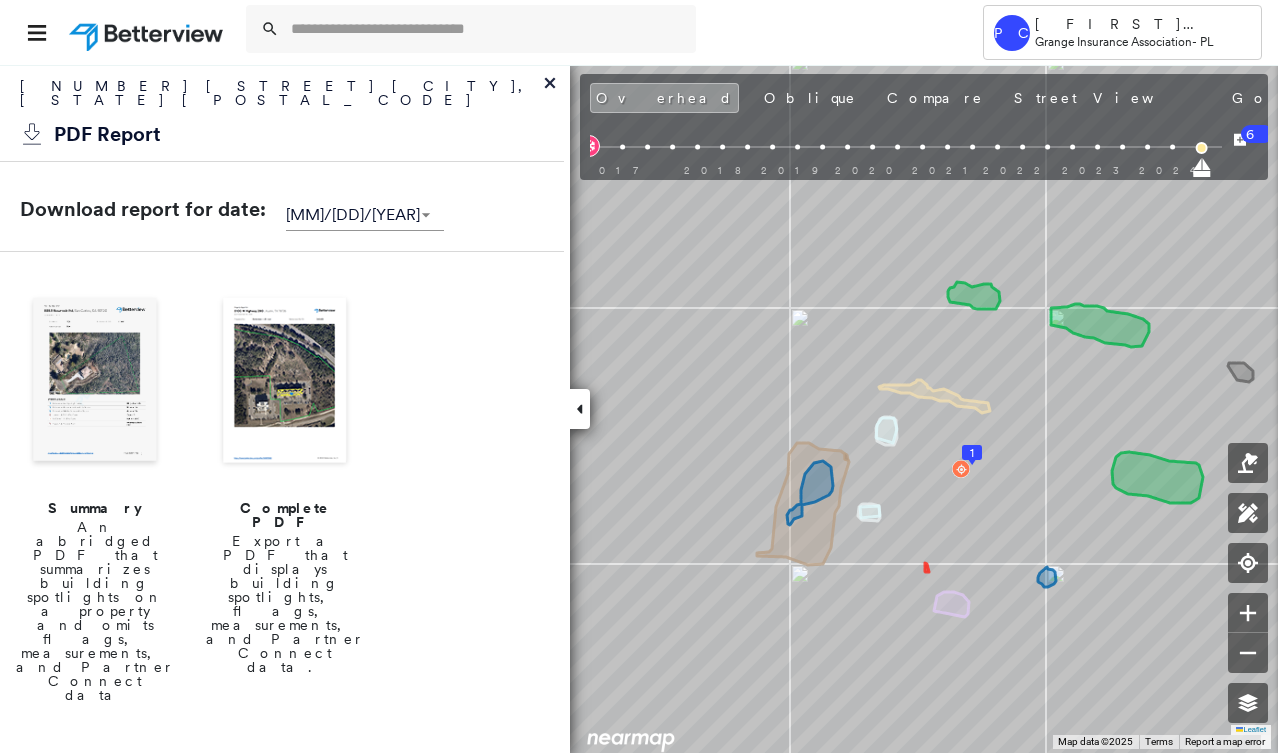 click at bounding box center (95, 382) 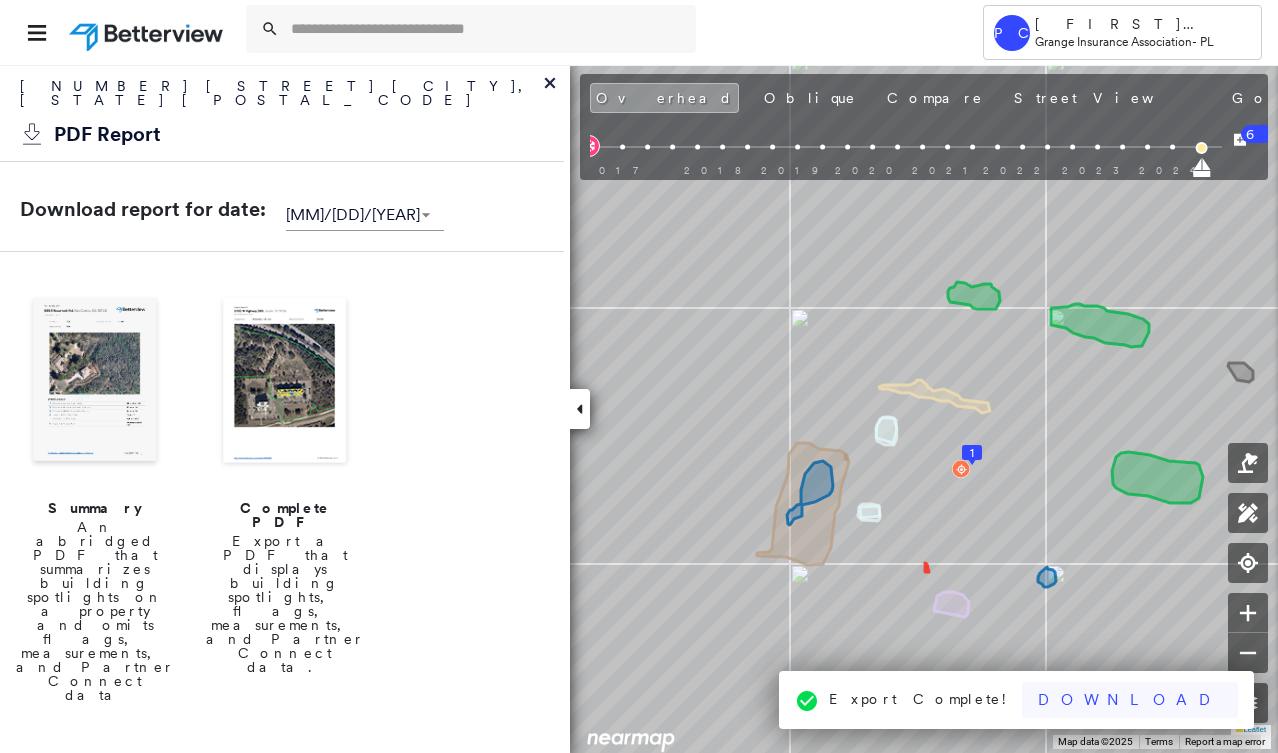 click on "Download" at bounding box center [1130, 700] 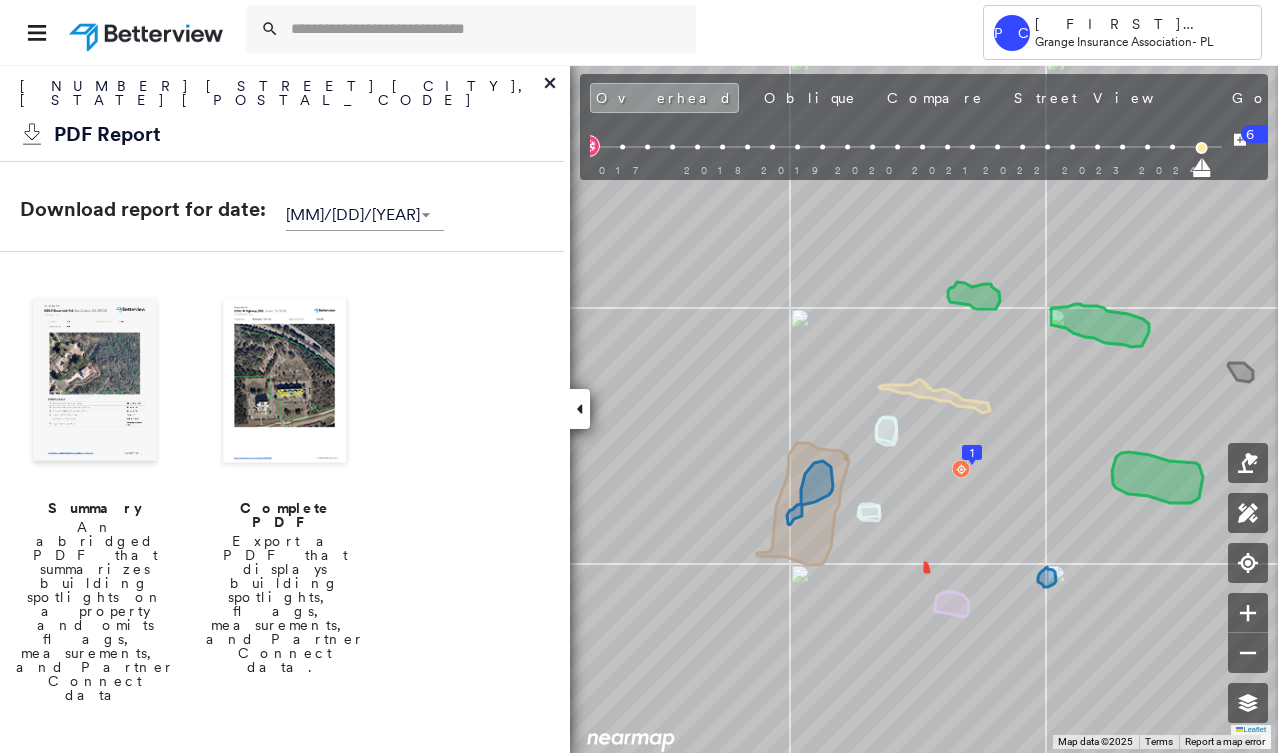 click at bounding box center (95, 382) 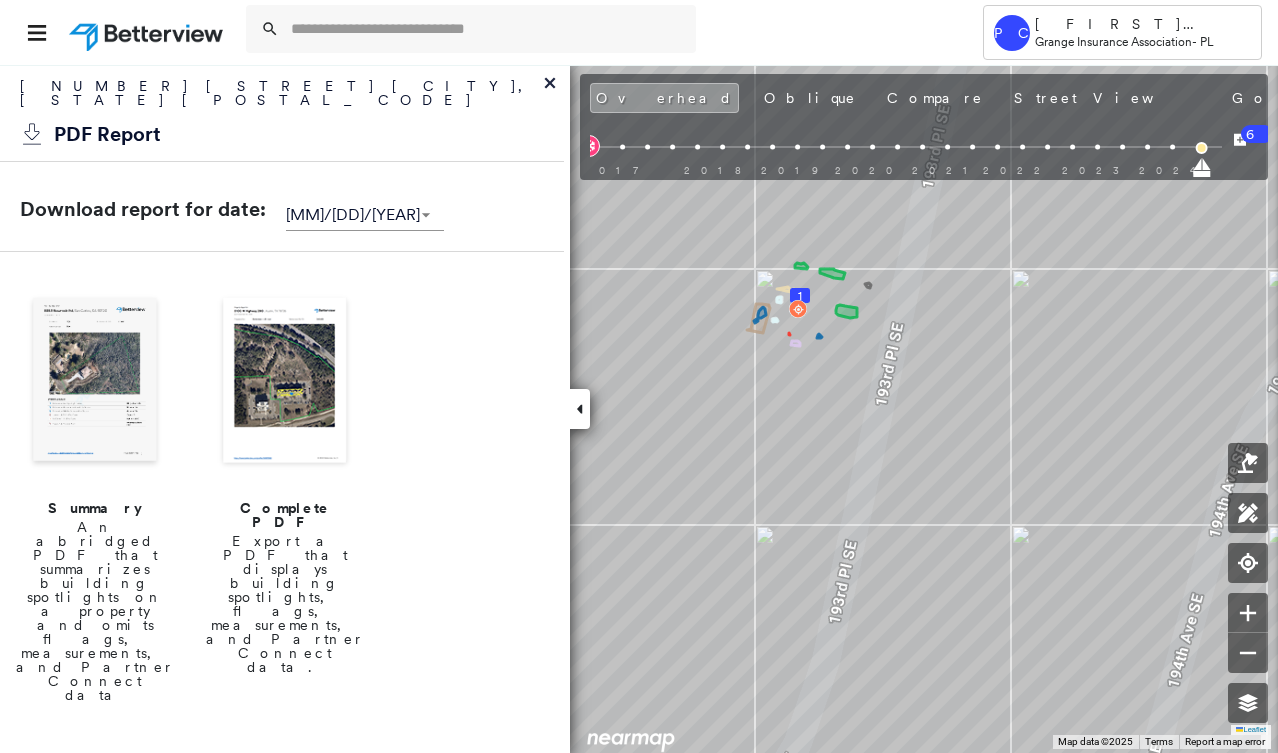 click at bounding box center [95, 382] 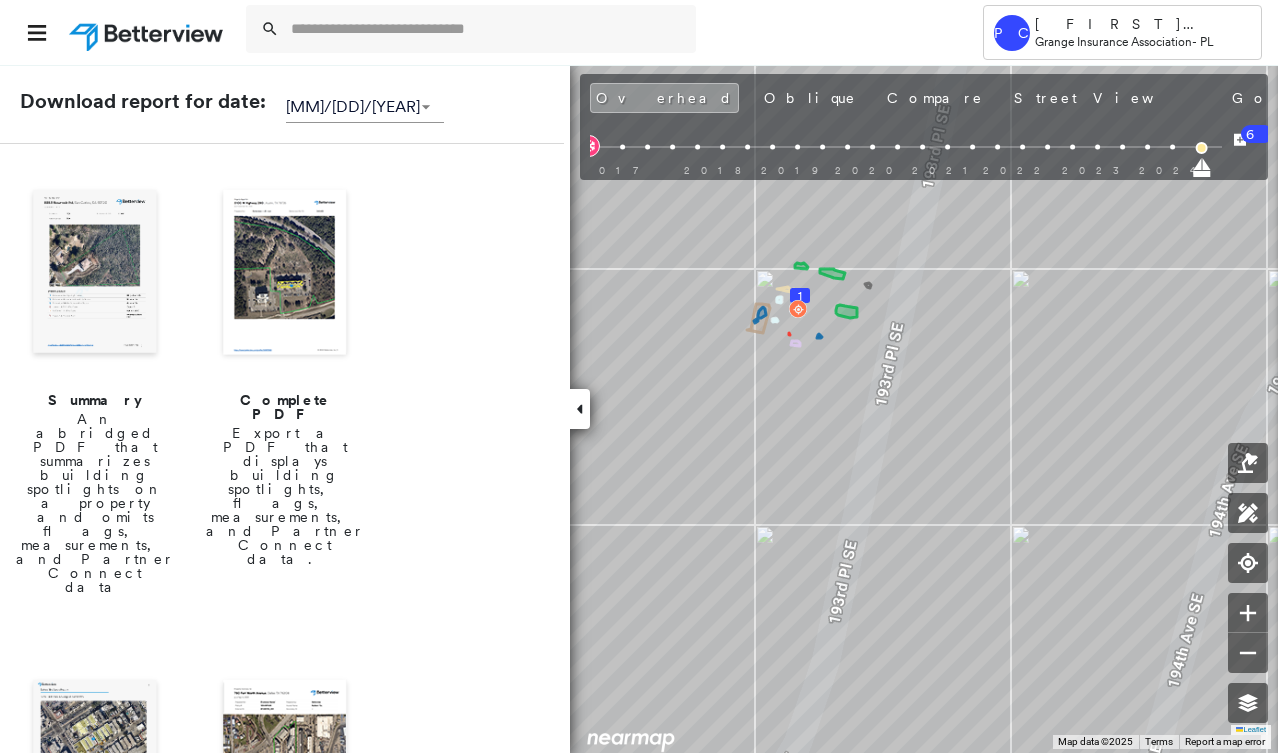 scroll, scrollTop: 0, scrollLeft: 0, axis: both 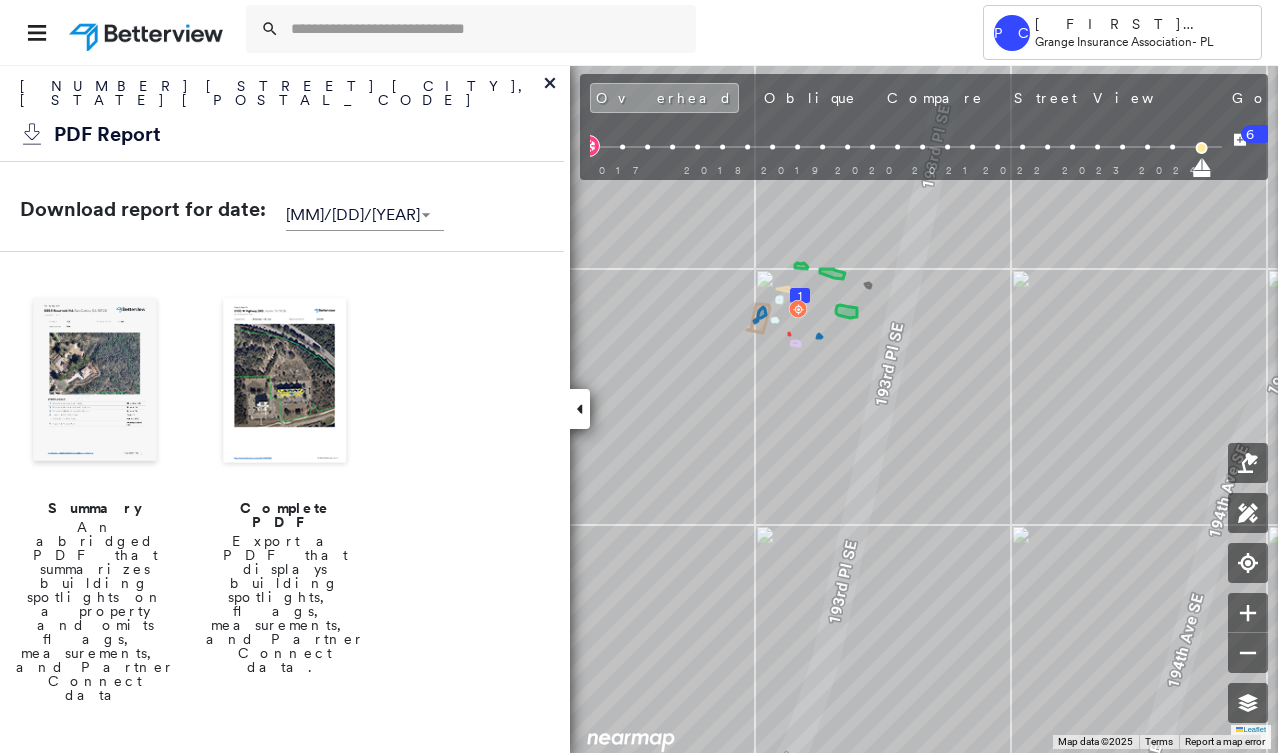 click at bounding box center (95, 382) 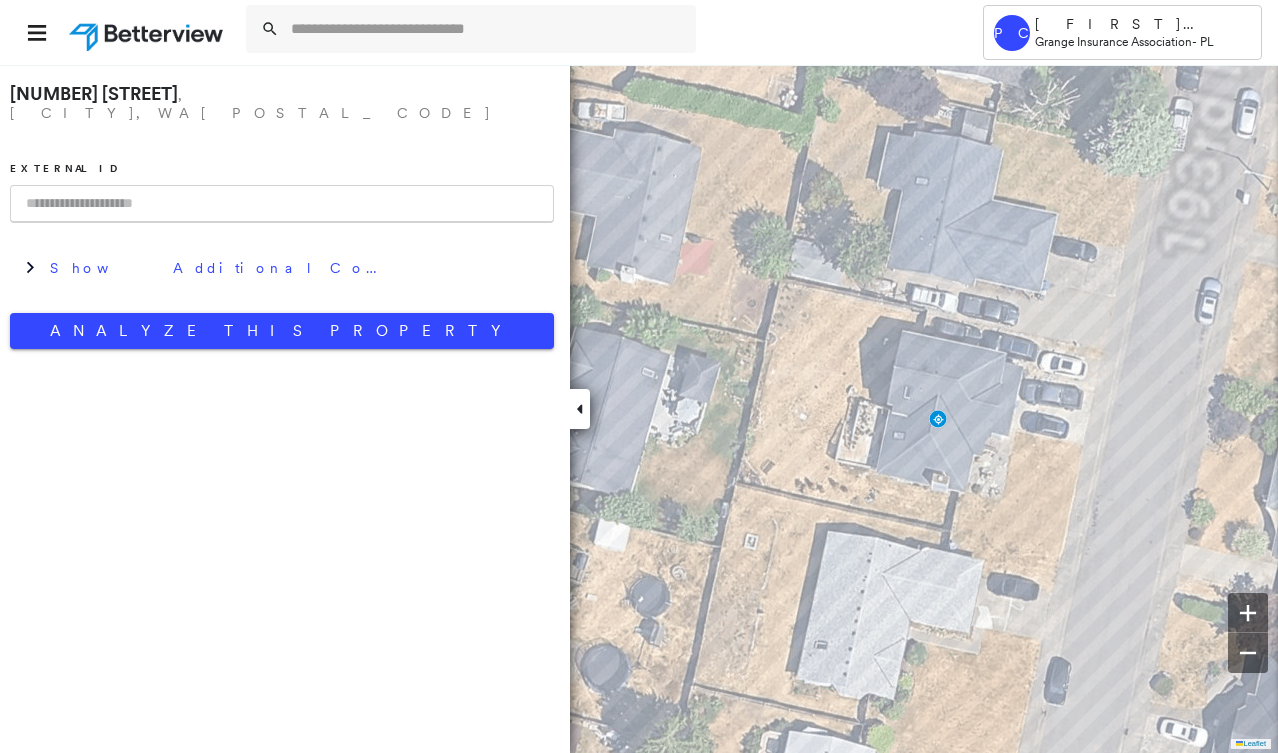click at bounding box center [282, 204] 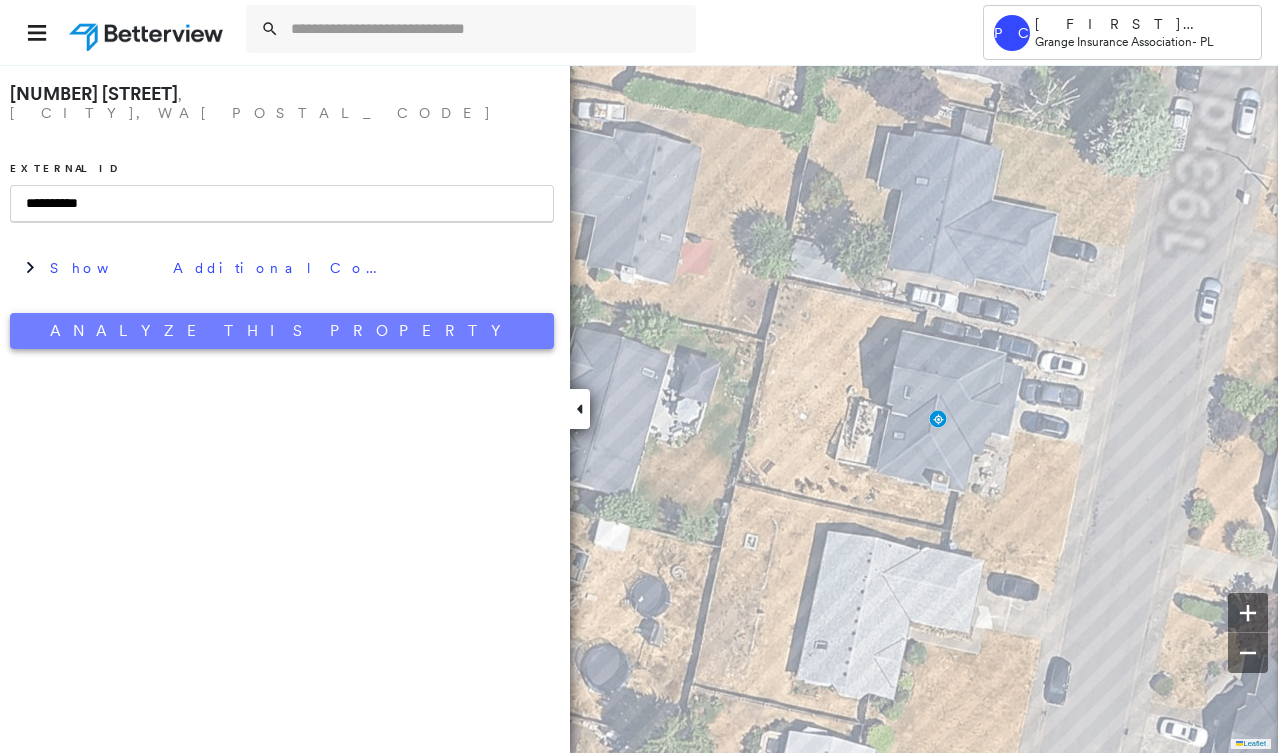 type on "**********" 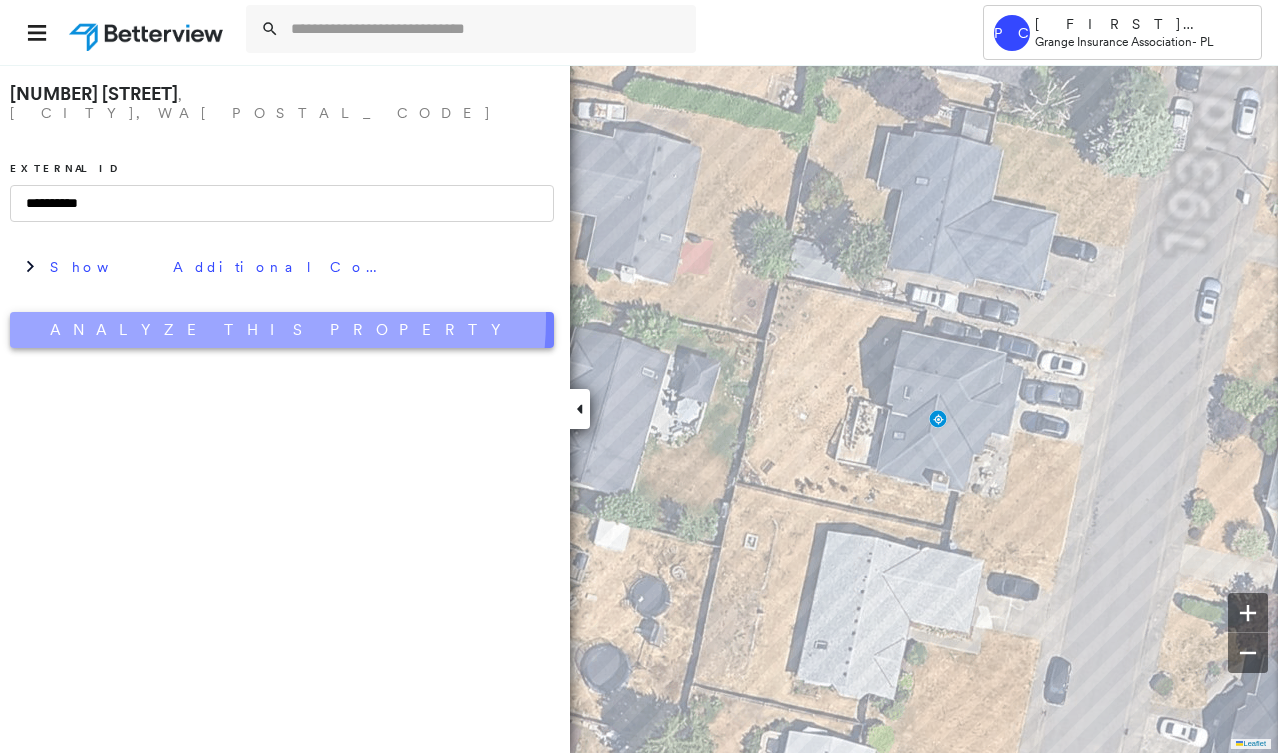 click on "Analyze This Property" at bounding box center (282, 330) 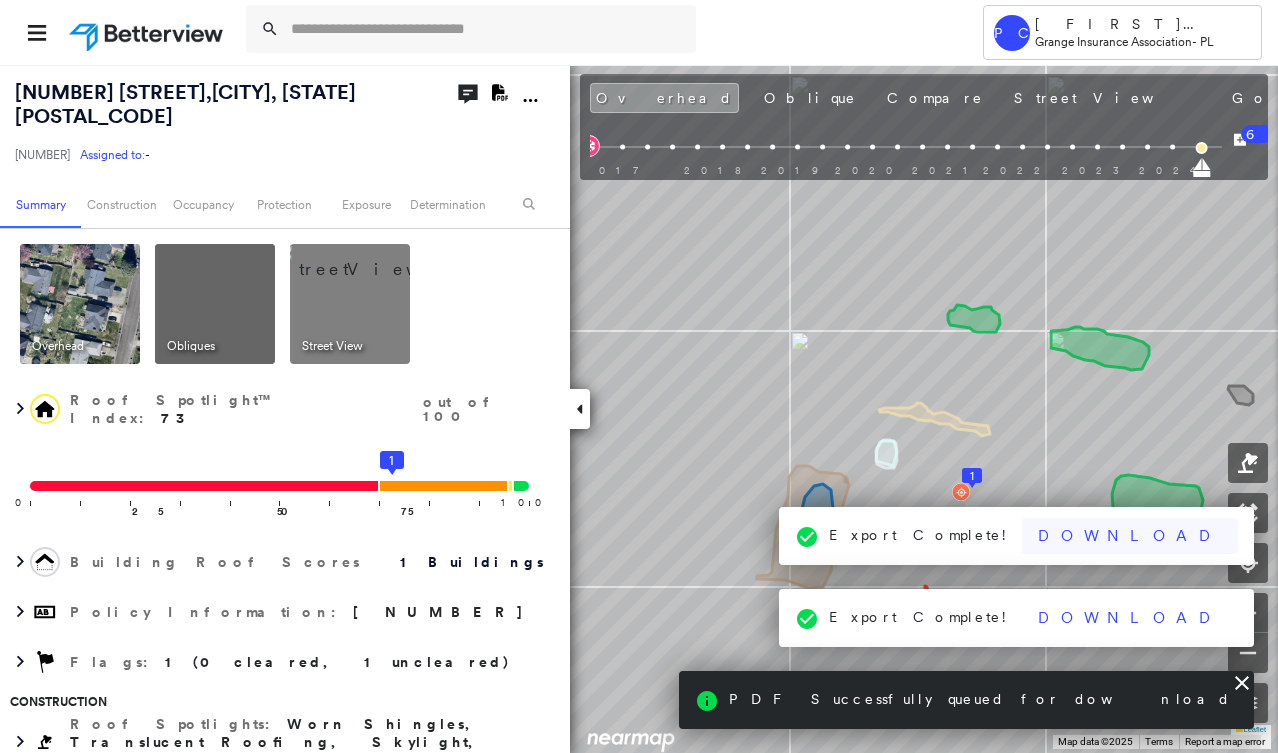 click on "Download" at bounding box center (1130, 536) 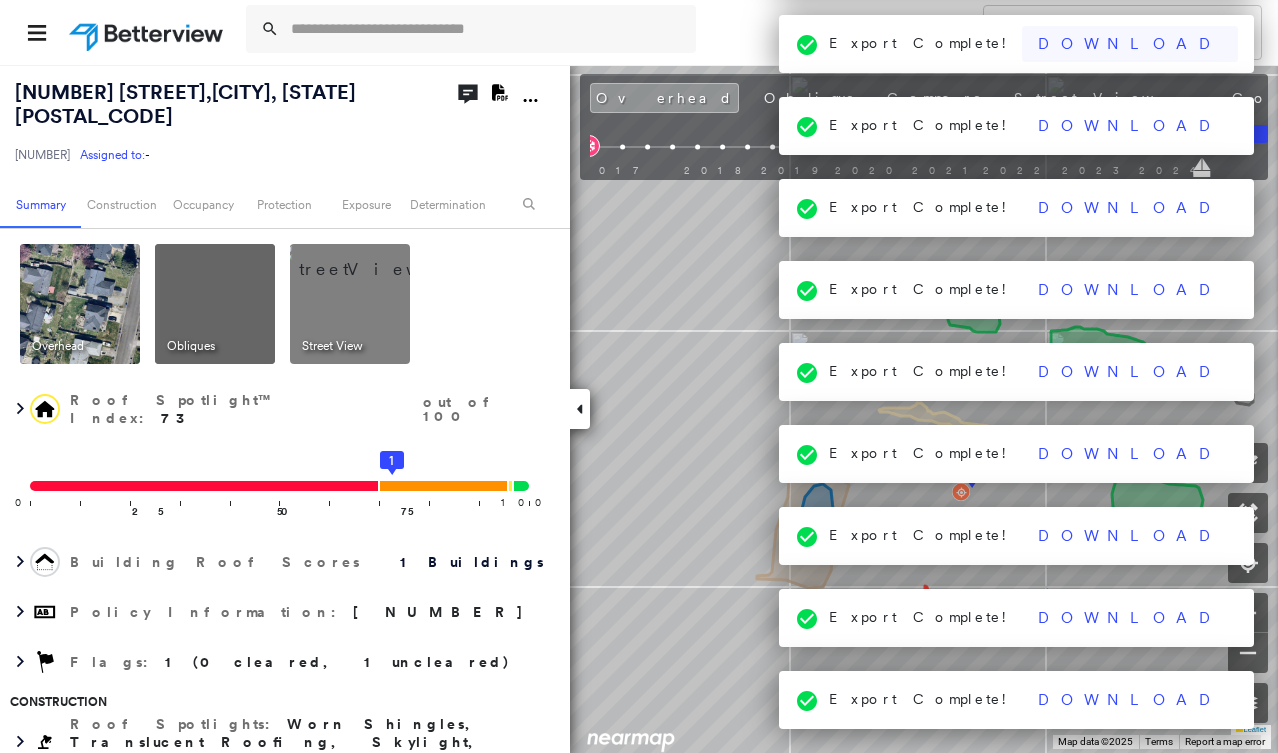 click on "Download" at bounding box center [1130, 44] 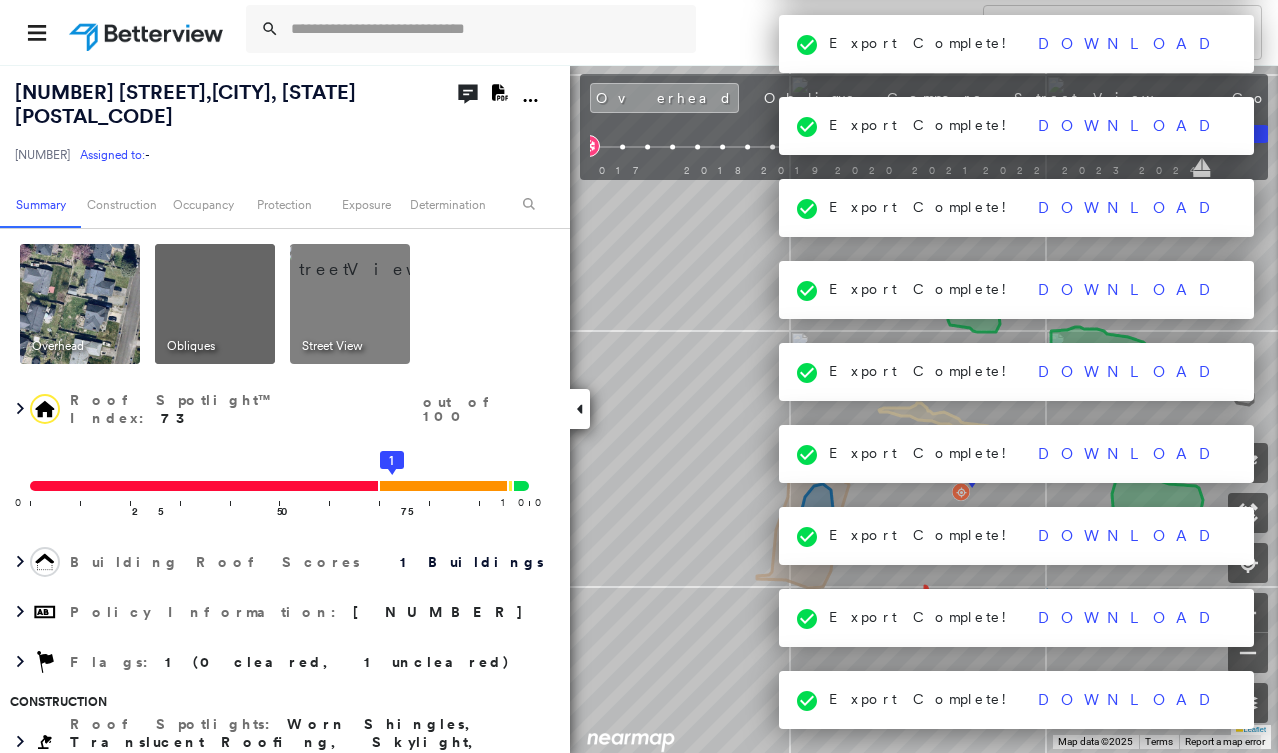 click on "Export Complete!" at bounding box center (922, 43) 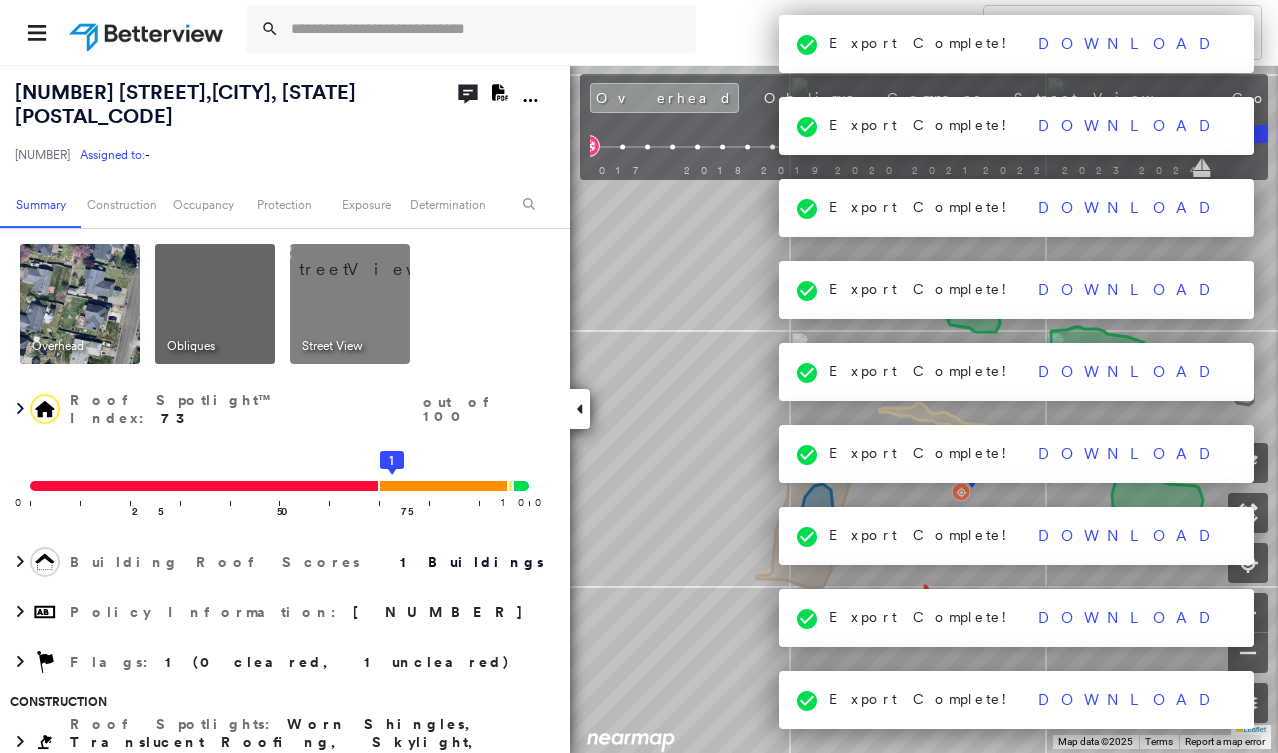 click 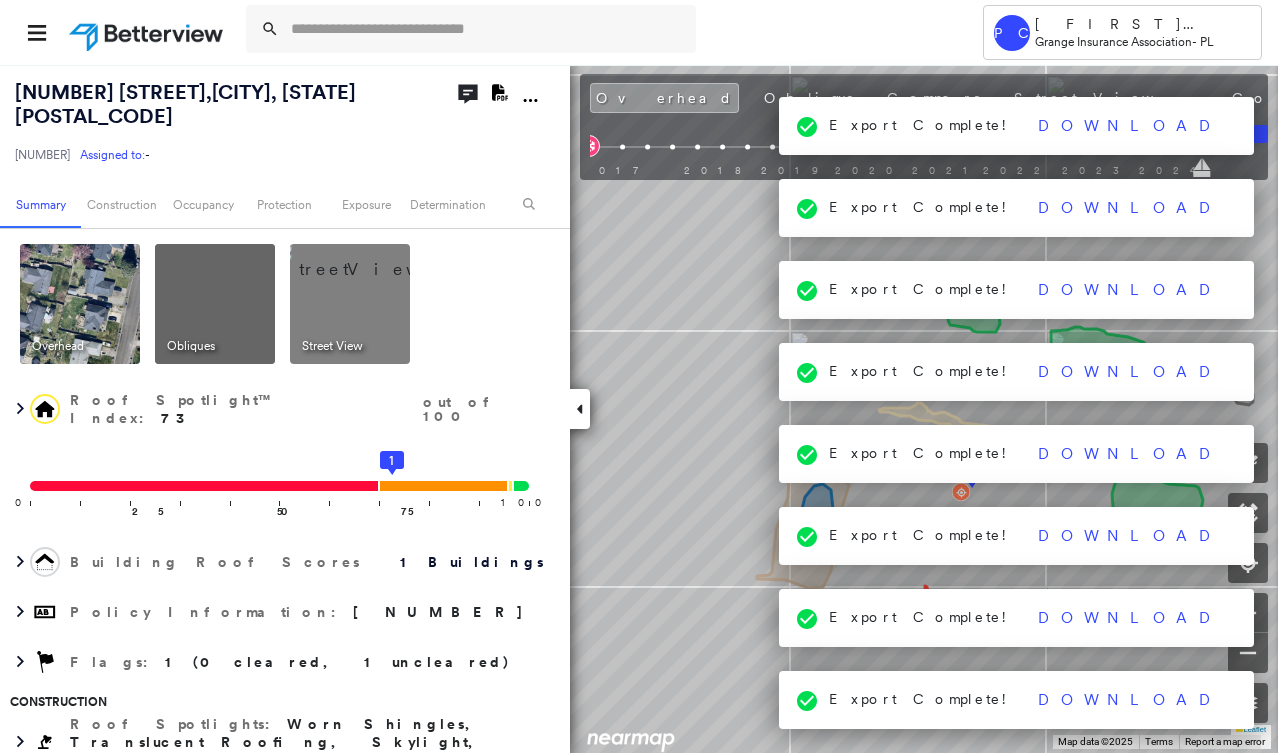 click on "Export Complete! Download" at bounding box center [1017, 372] 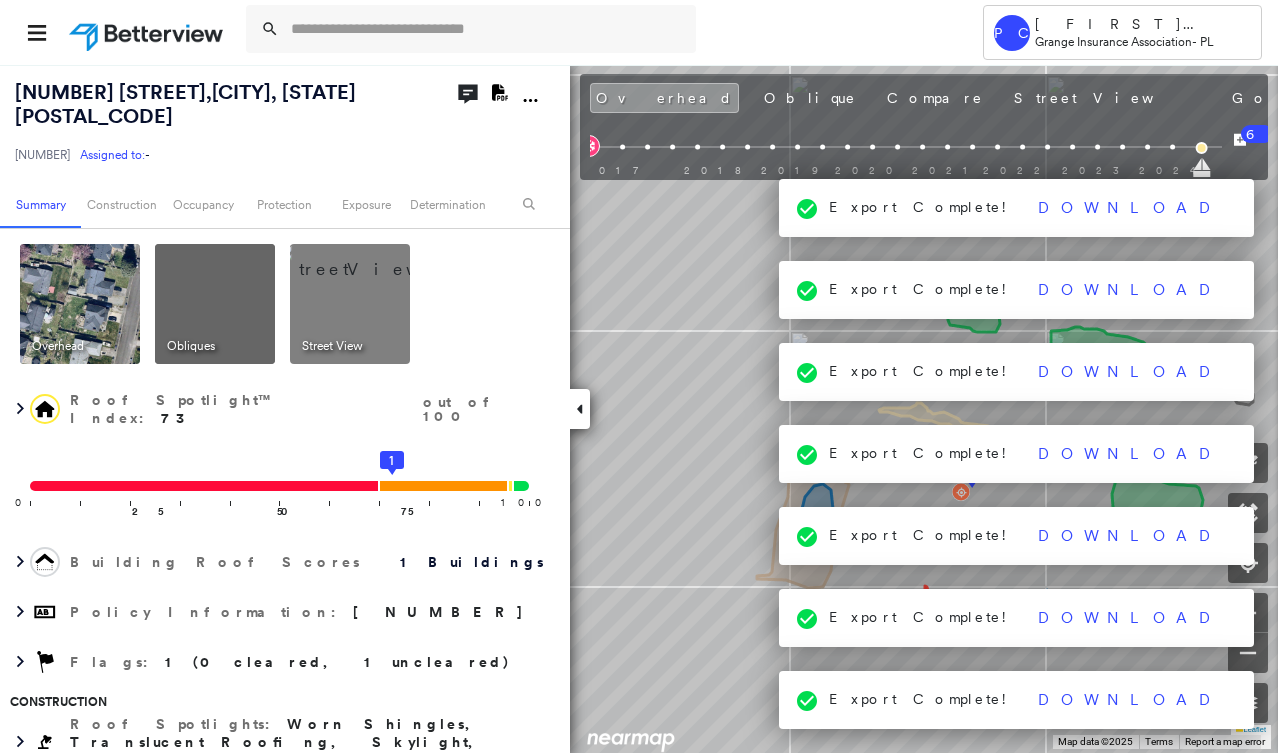 click on "Export Complete! Download" at bounding box center (1017, 290) 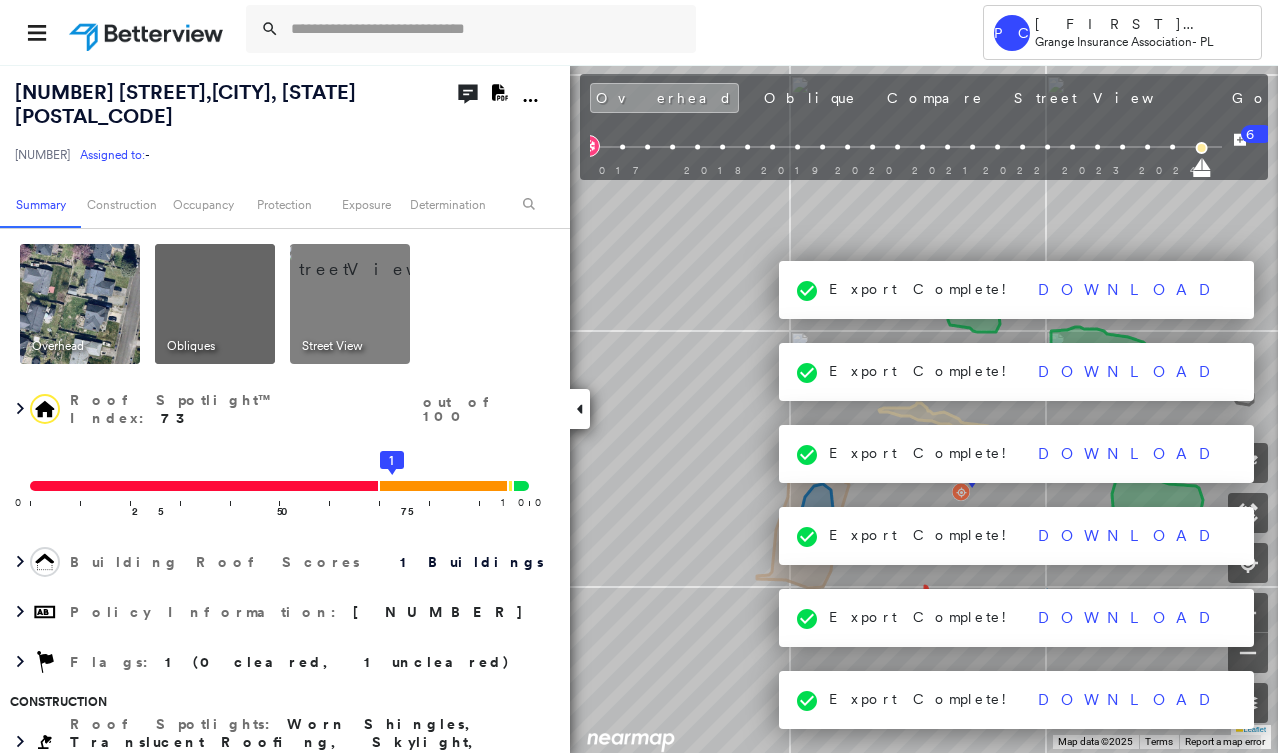 click on "Export Complete! Download" at bounding box center (1017, 290) 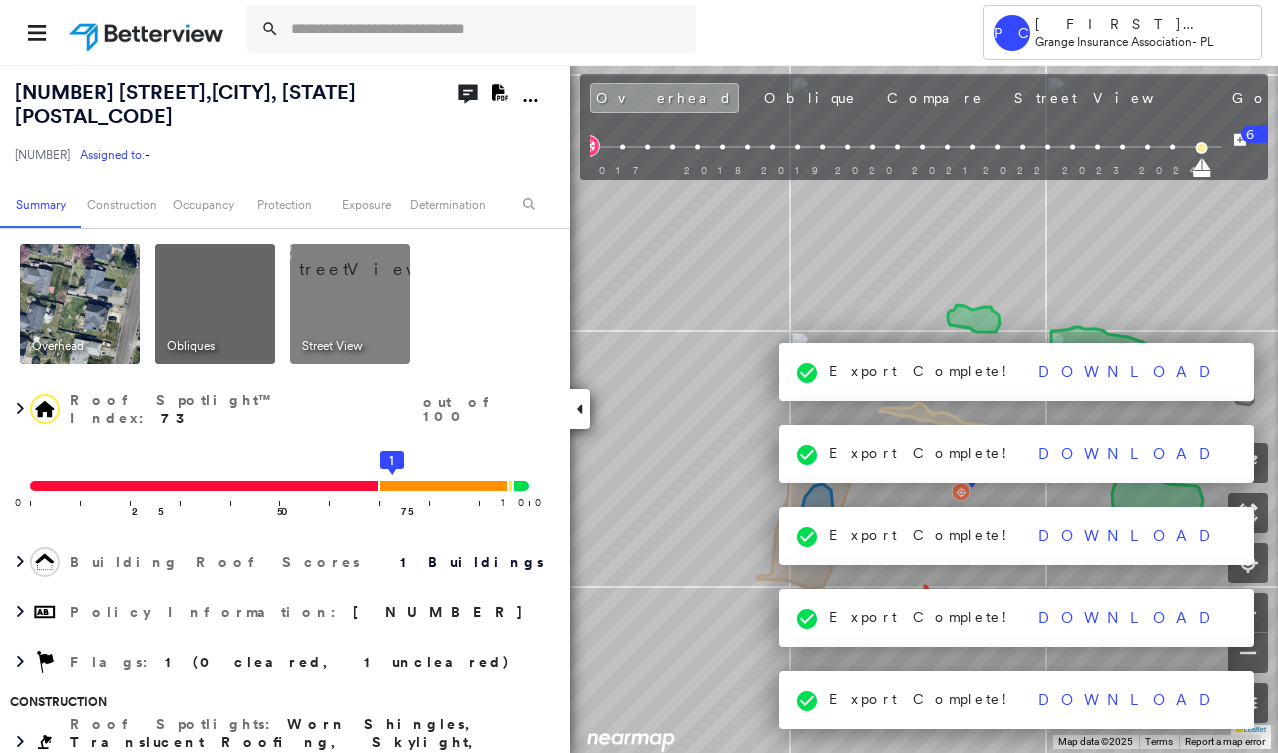 click on "Export Complete! Download" at bounding box center (1017, 700) 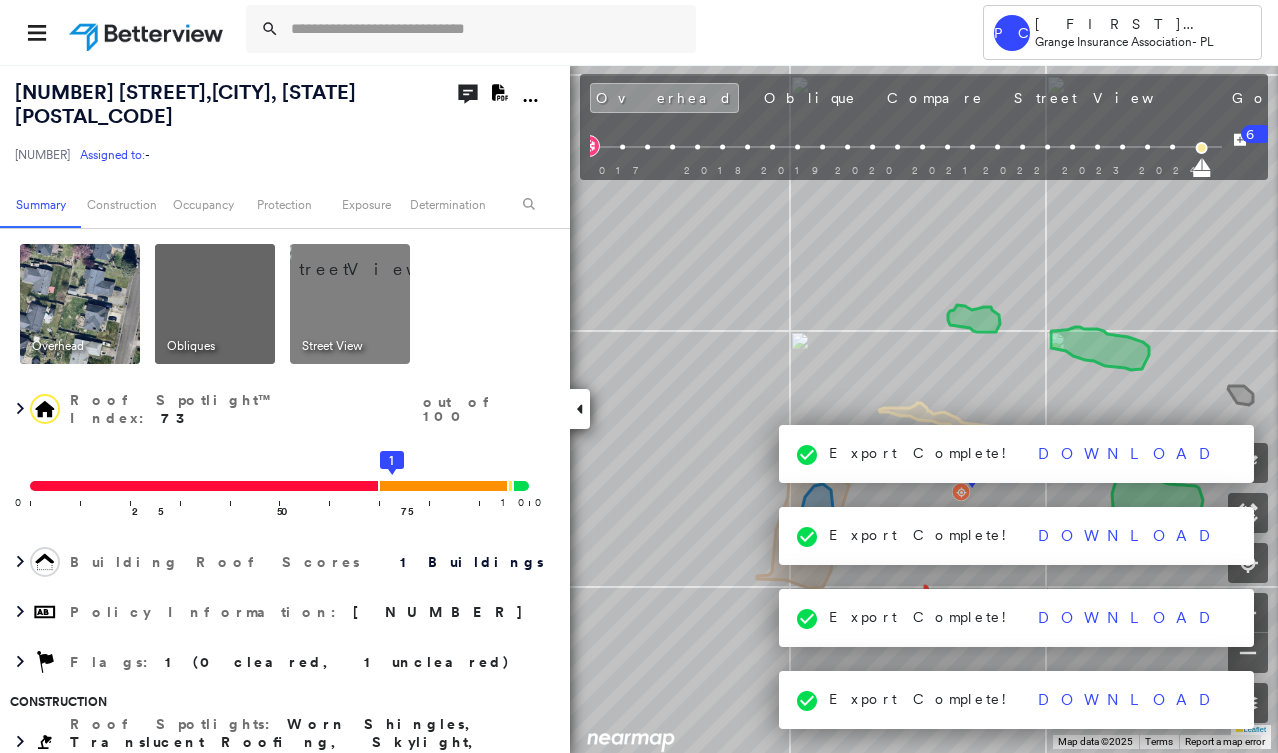 click on "Export Complete! Download" at bounding box center [1017, 700] 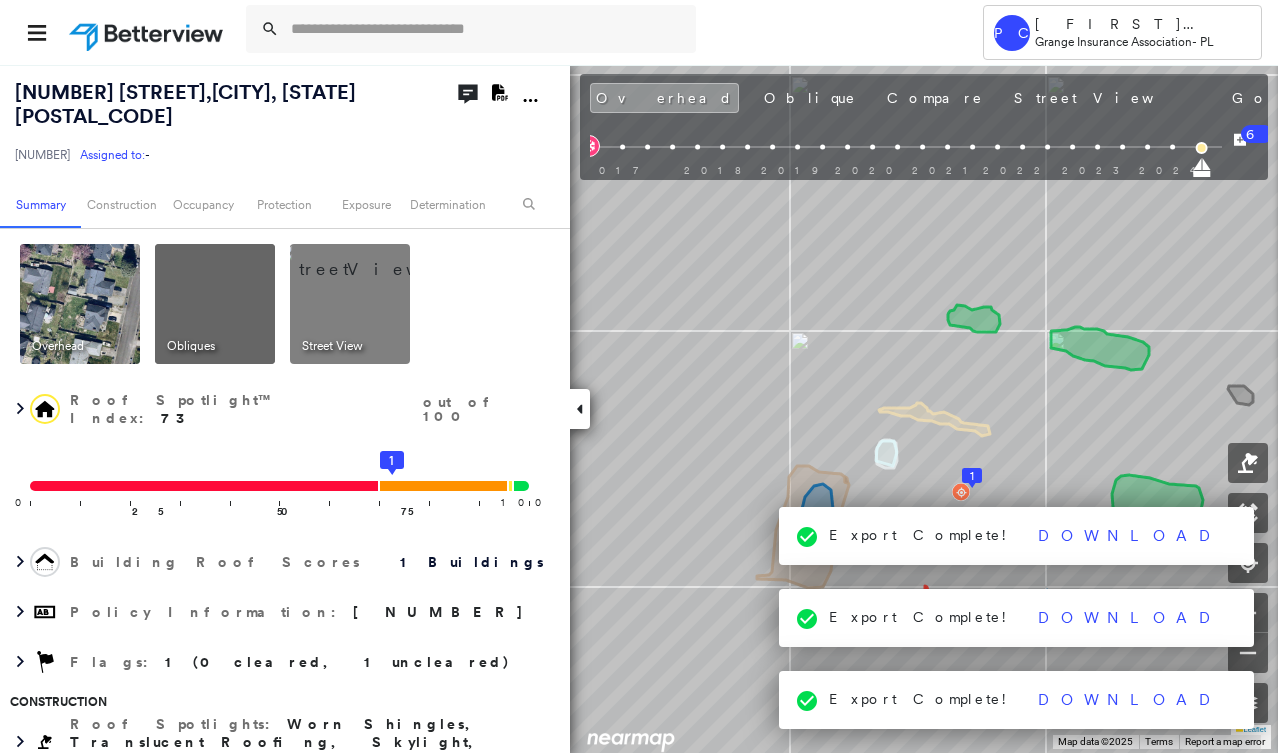 click on "Export Complete! Download" at bounding box center [1017, 700] 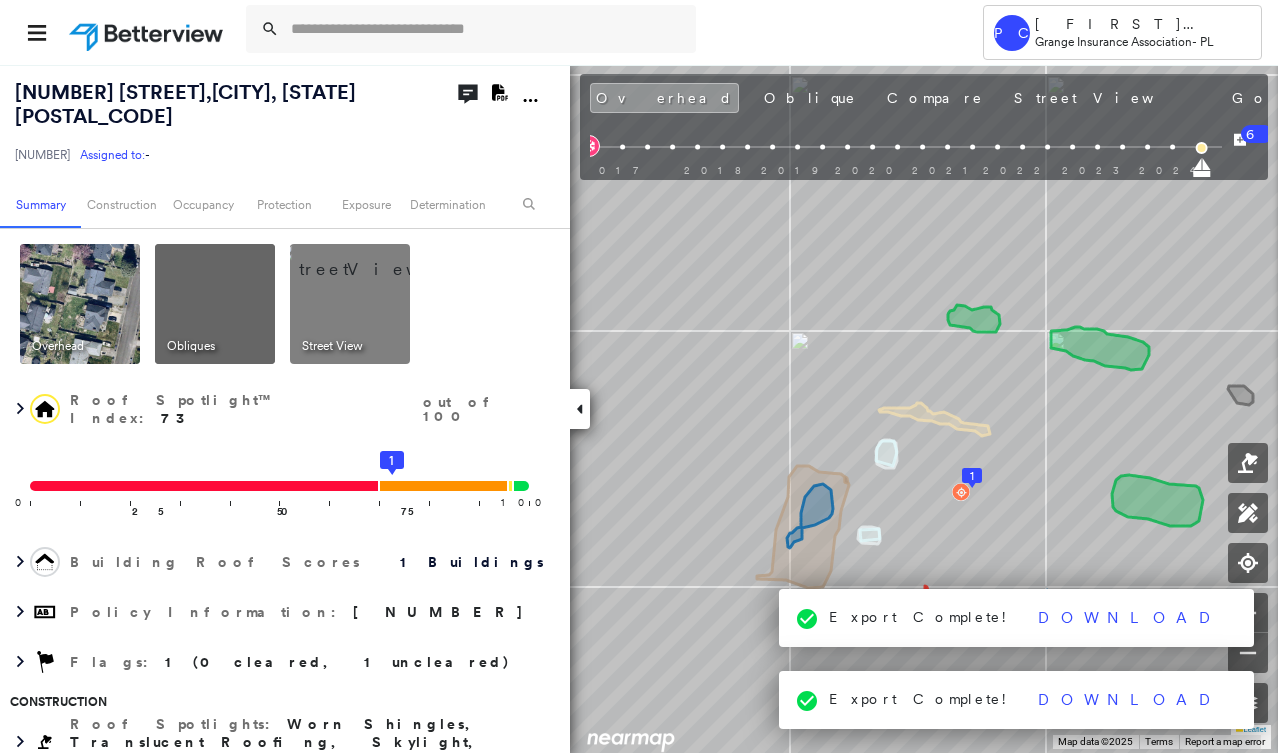 click on "Export Complete! Download" at bounding box center (1017, 700) 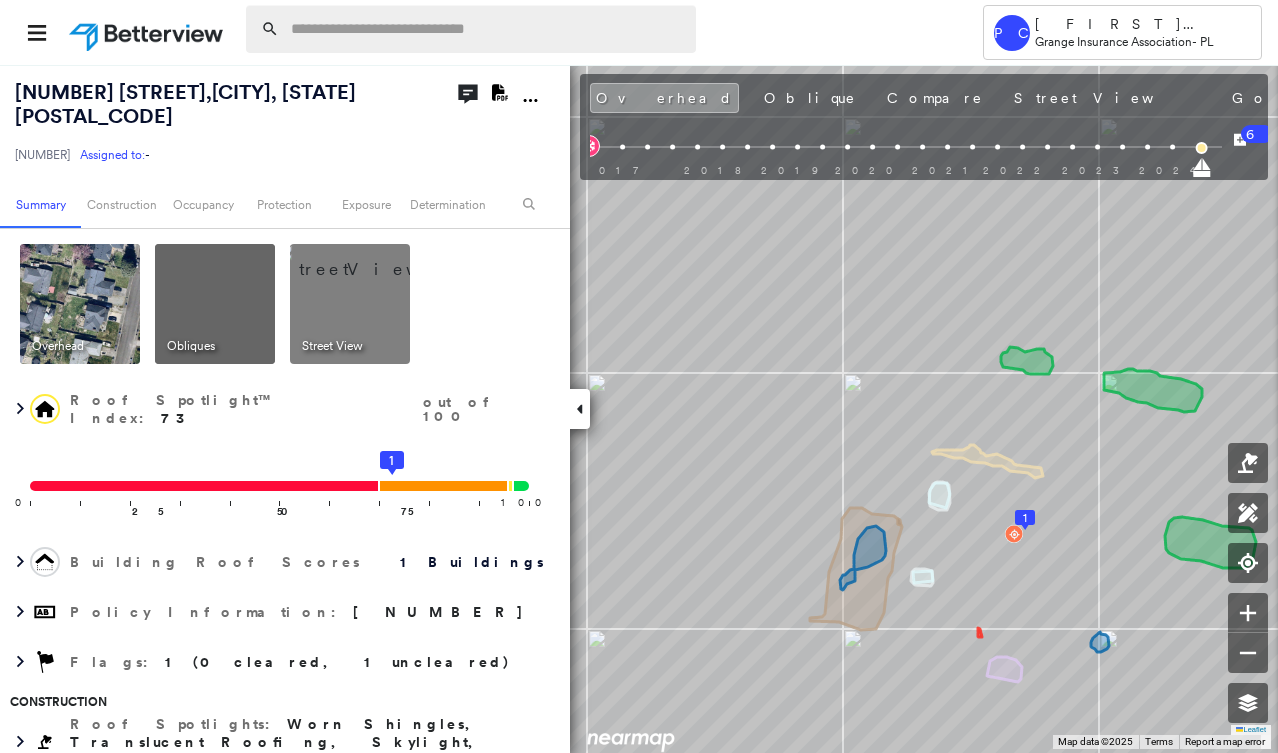 click at bounding box center [487, 29] 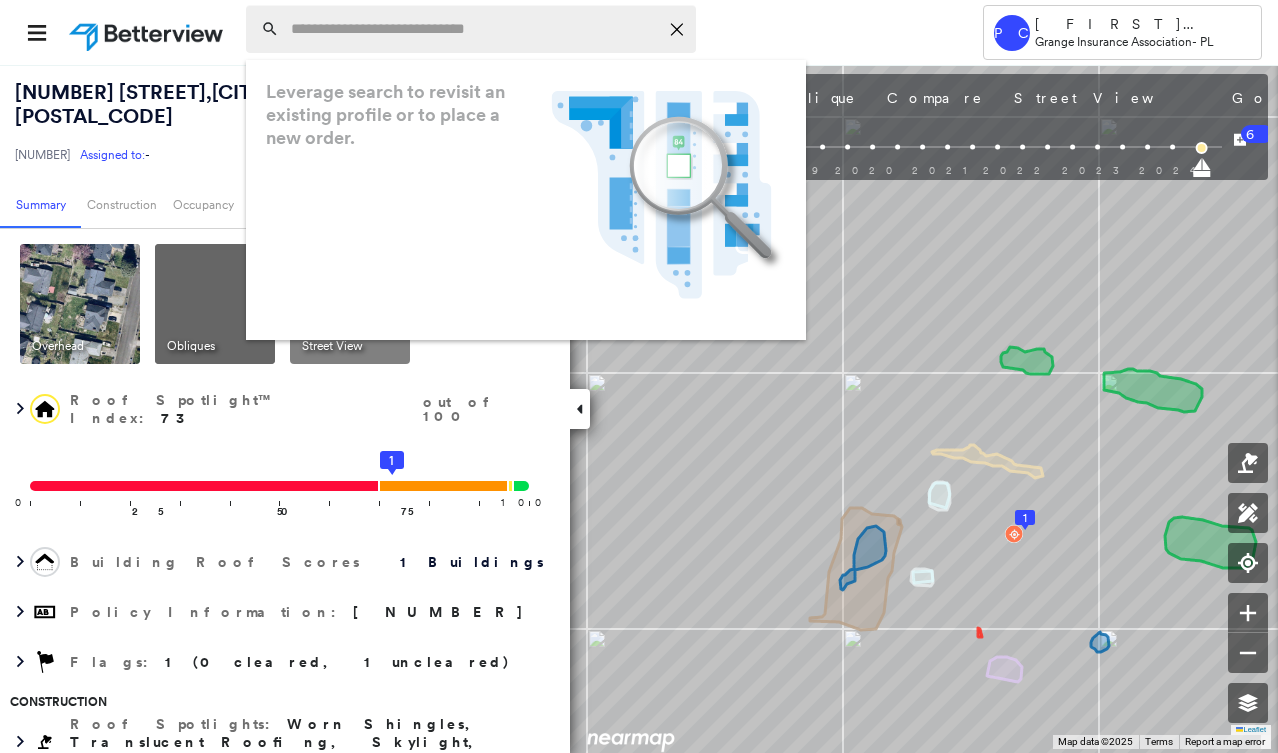 paste on "**********" 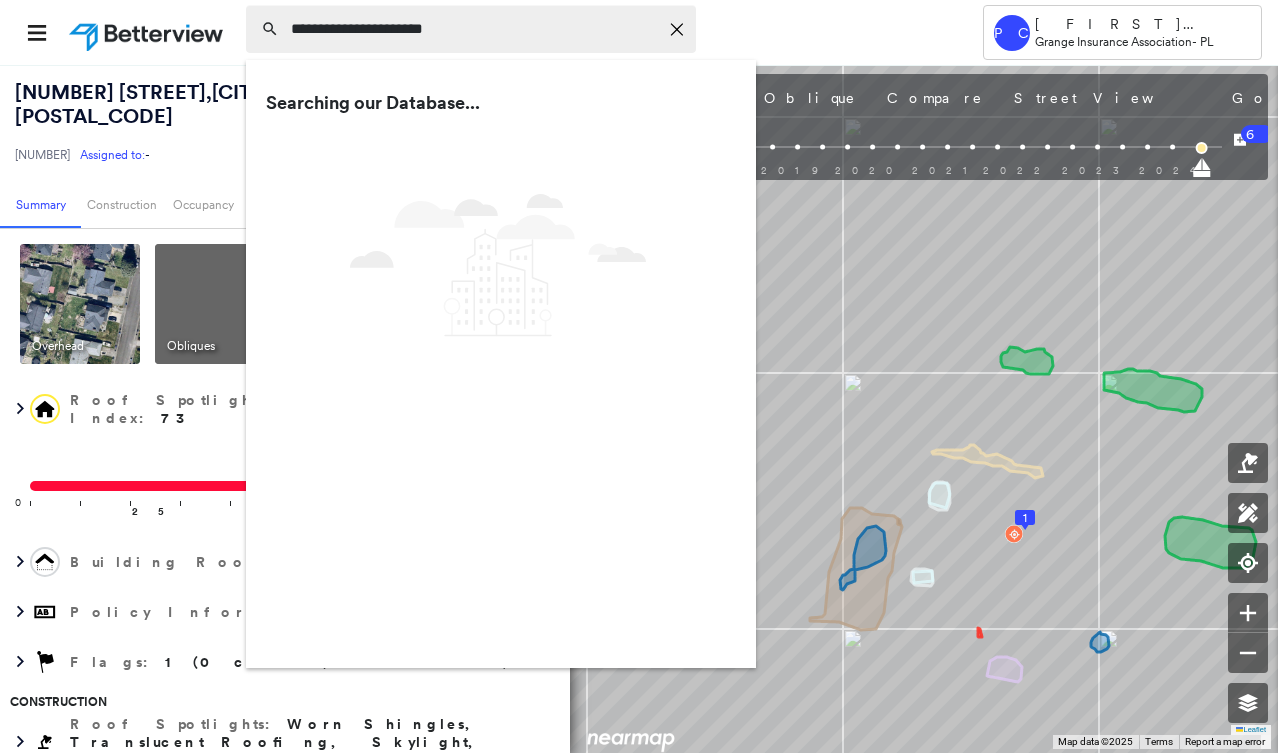 type on "**********" 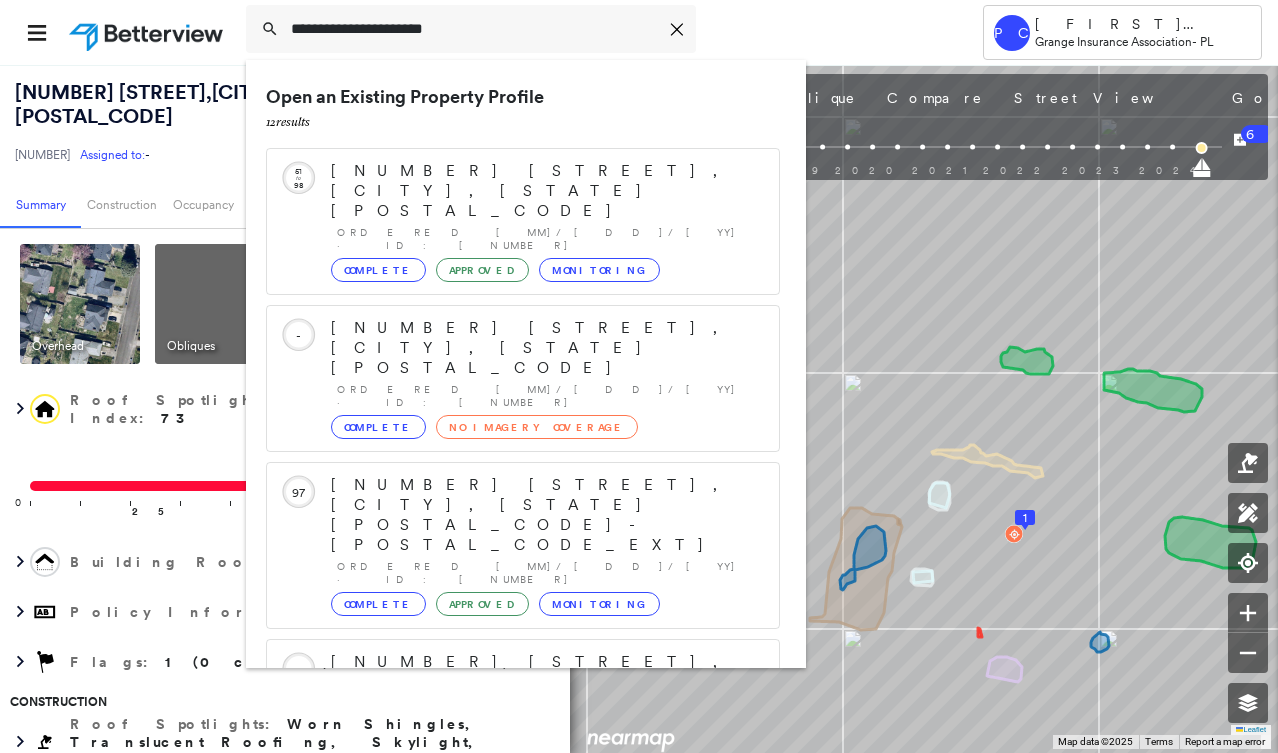 scroll, scrollTop: 212, scrollLeft: 0, axis: vertical 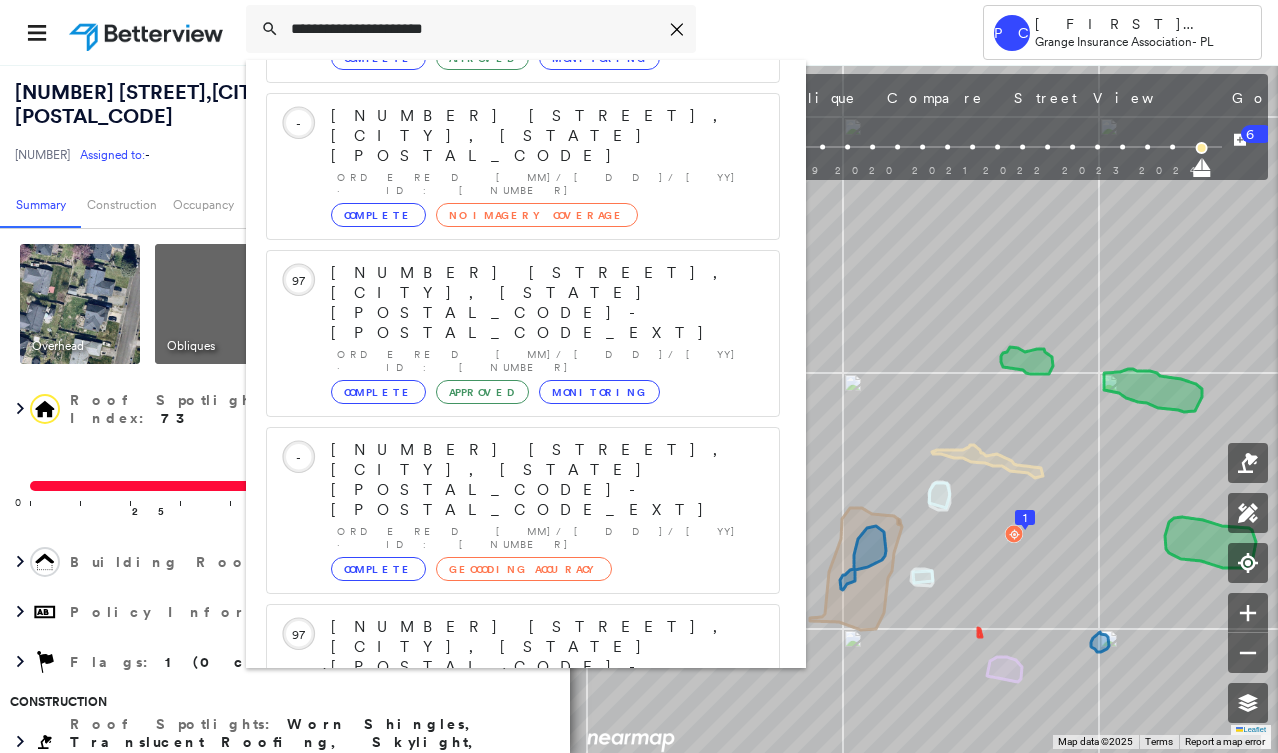 click on "[NUMBER] [STREET], [CITY], [STATE] [POSTAL_CODE] Group Created with Sketch." at bounding box center (523, 959) 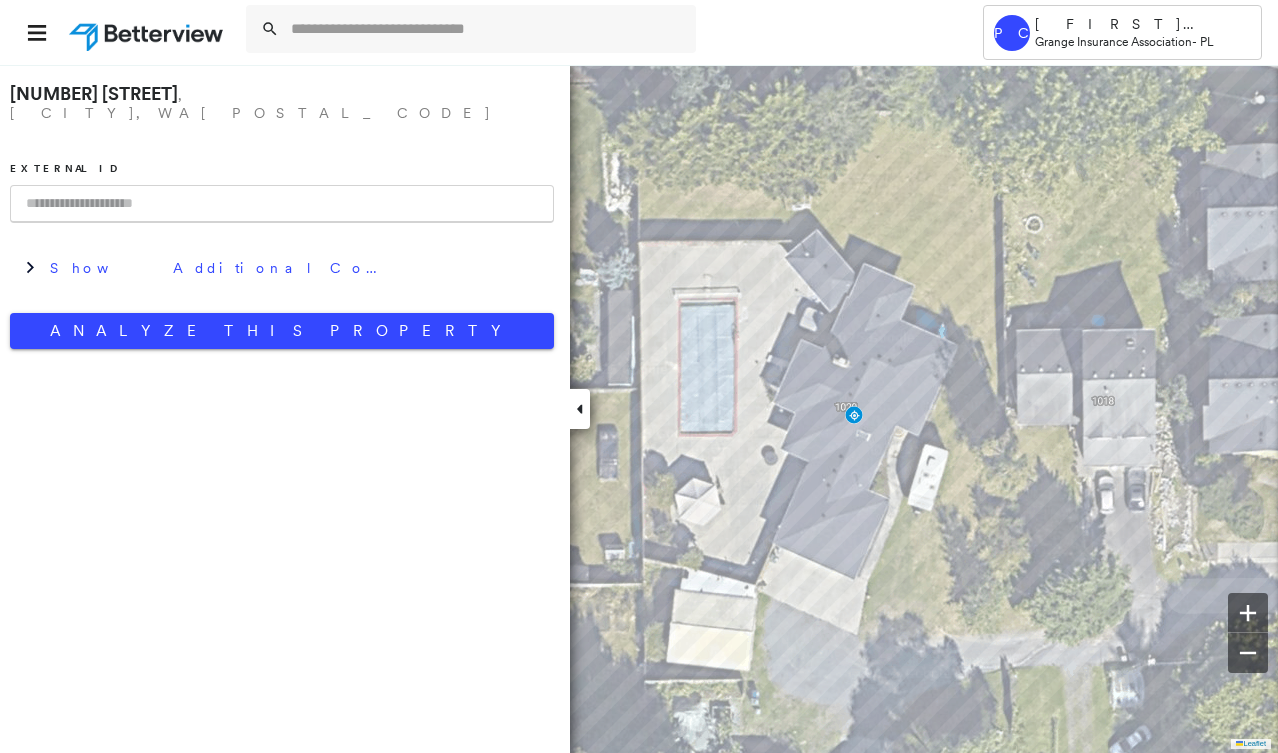 click at bounding box center (282, 204) 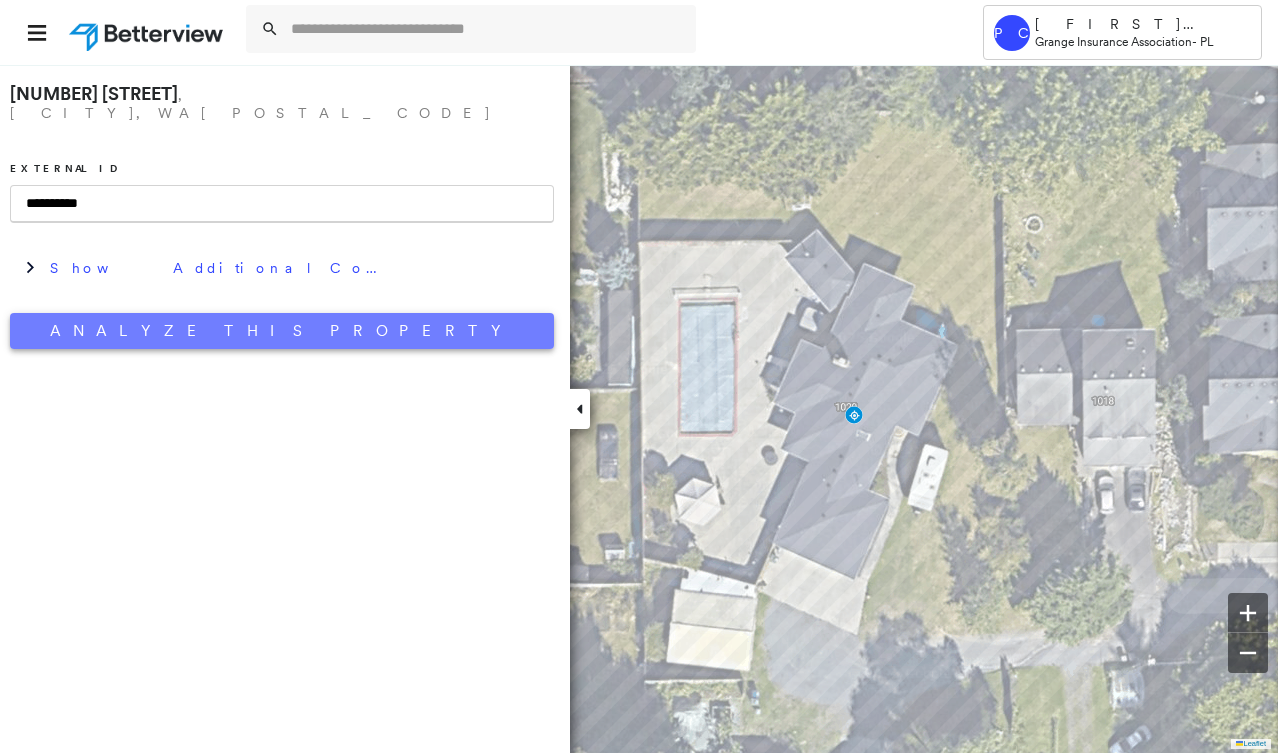type on "**********" 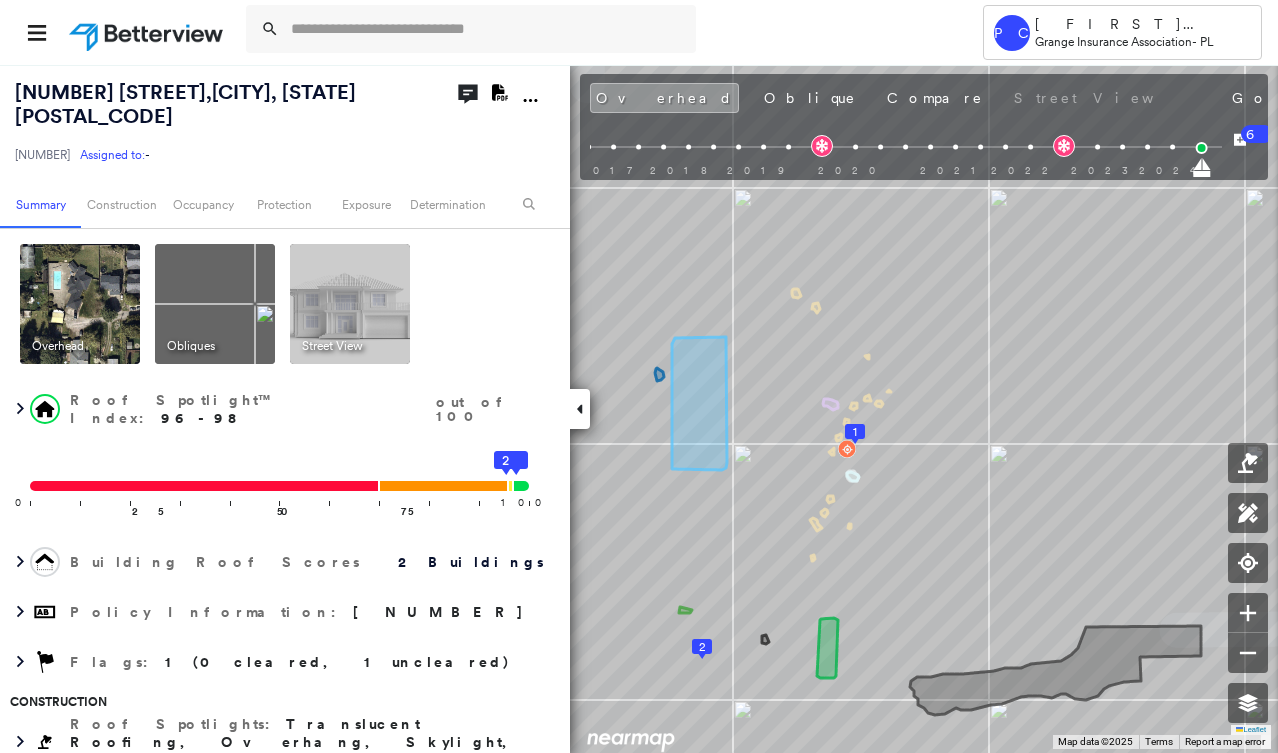 click 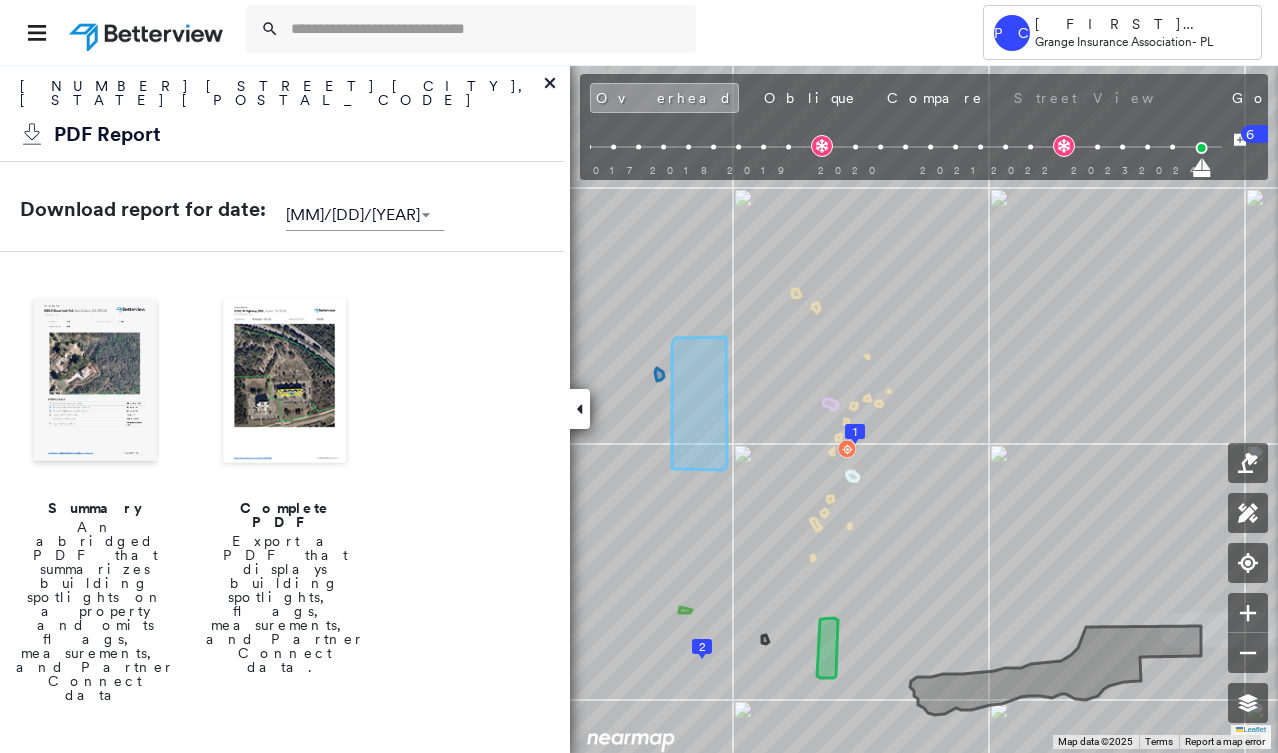 click at bounding box center (95, 382) 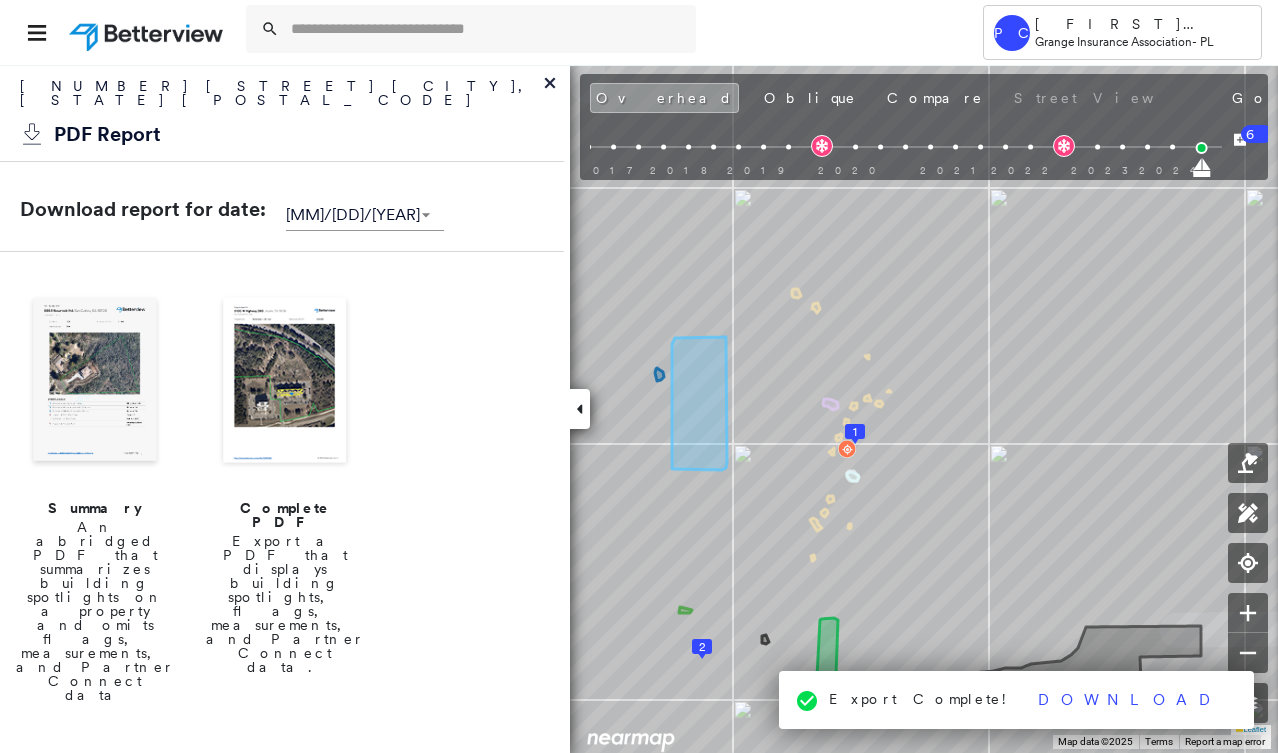 click at bounding box center [95, 382] 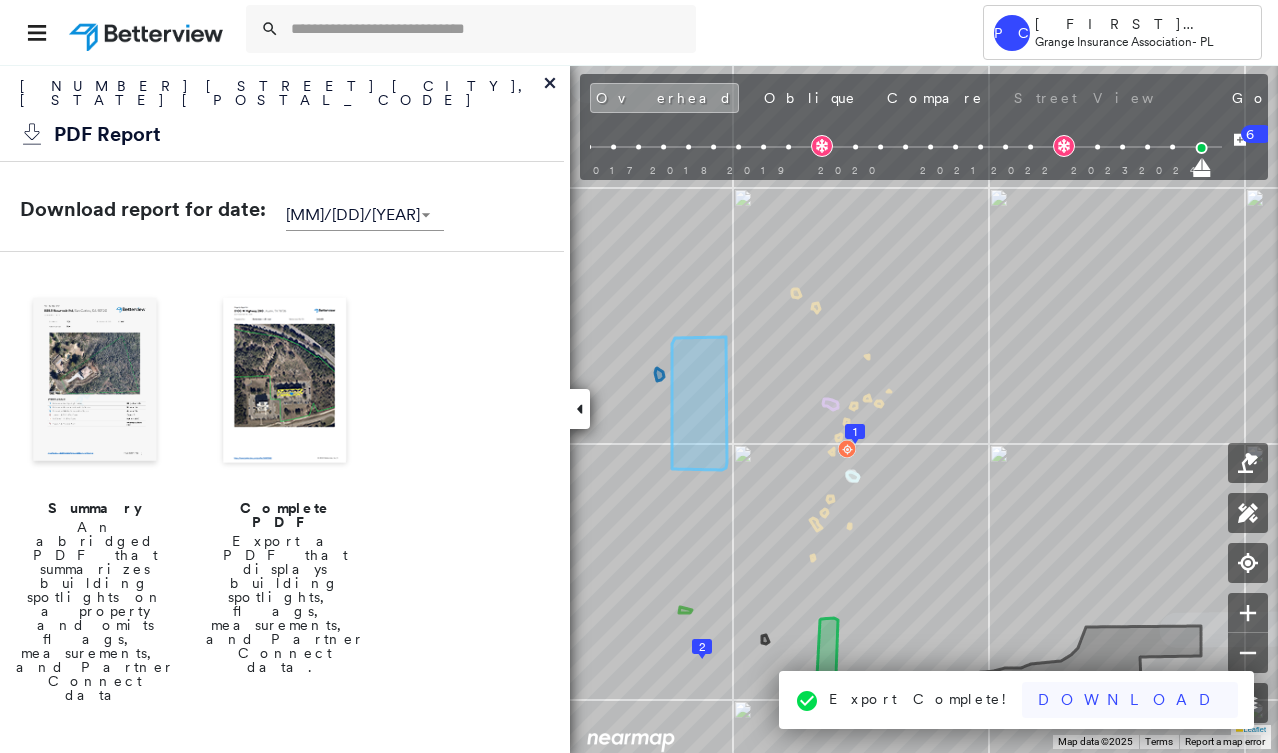 click on "Download" at bounding box center (1130, 700) 